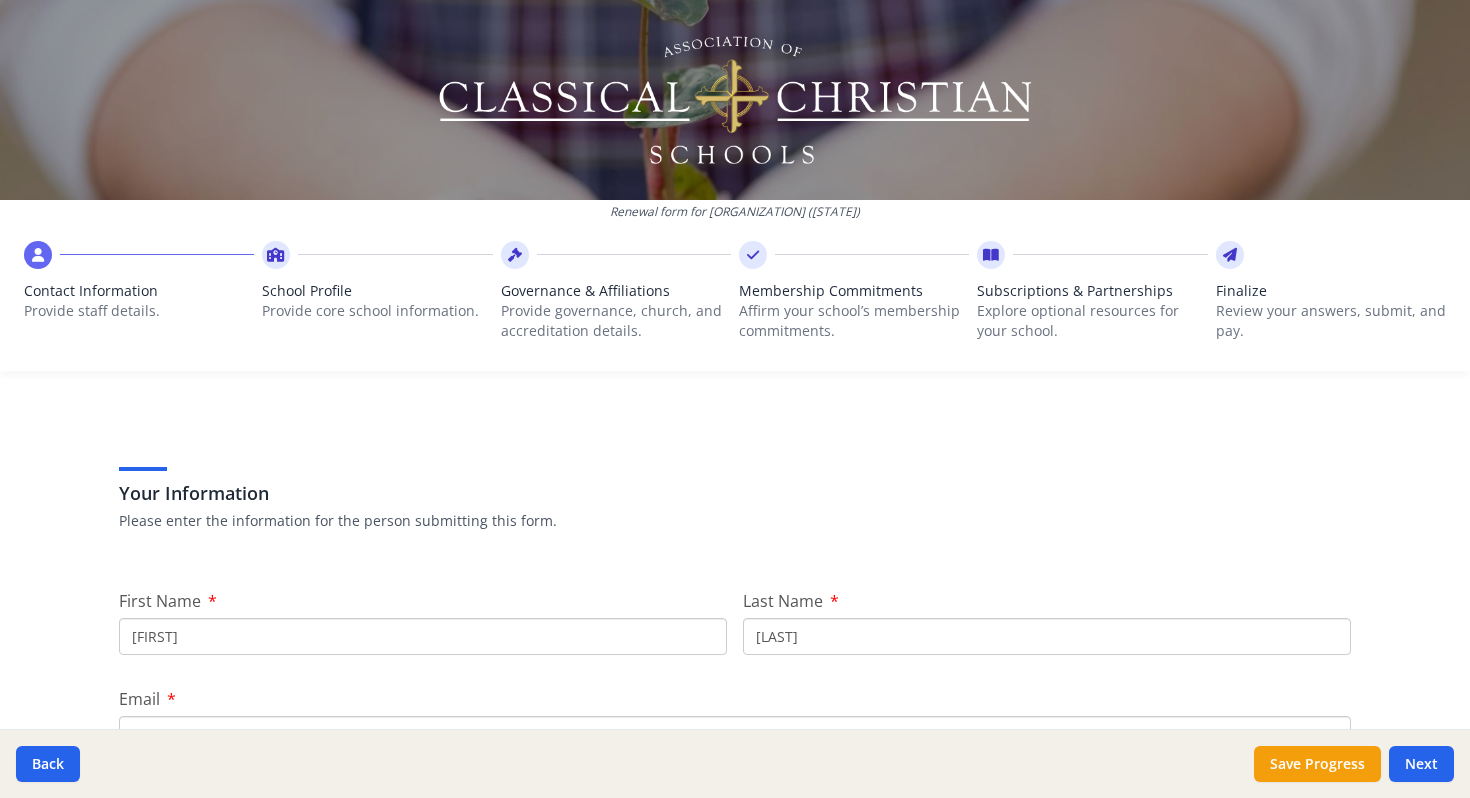 scroll, scrollTop: 0, scrollLeft: 0, axis: both 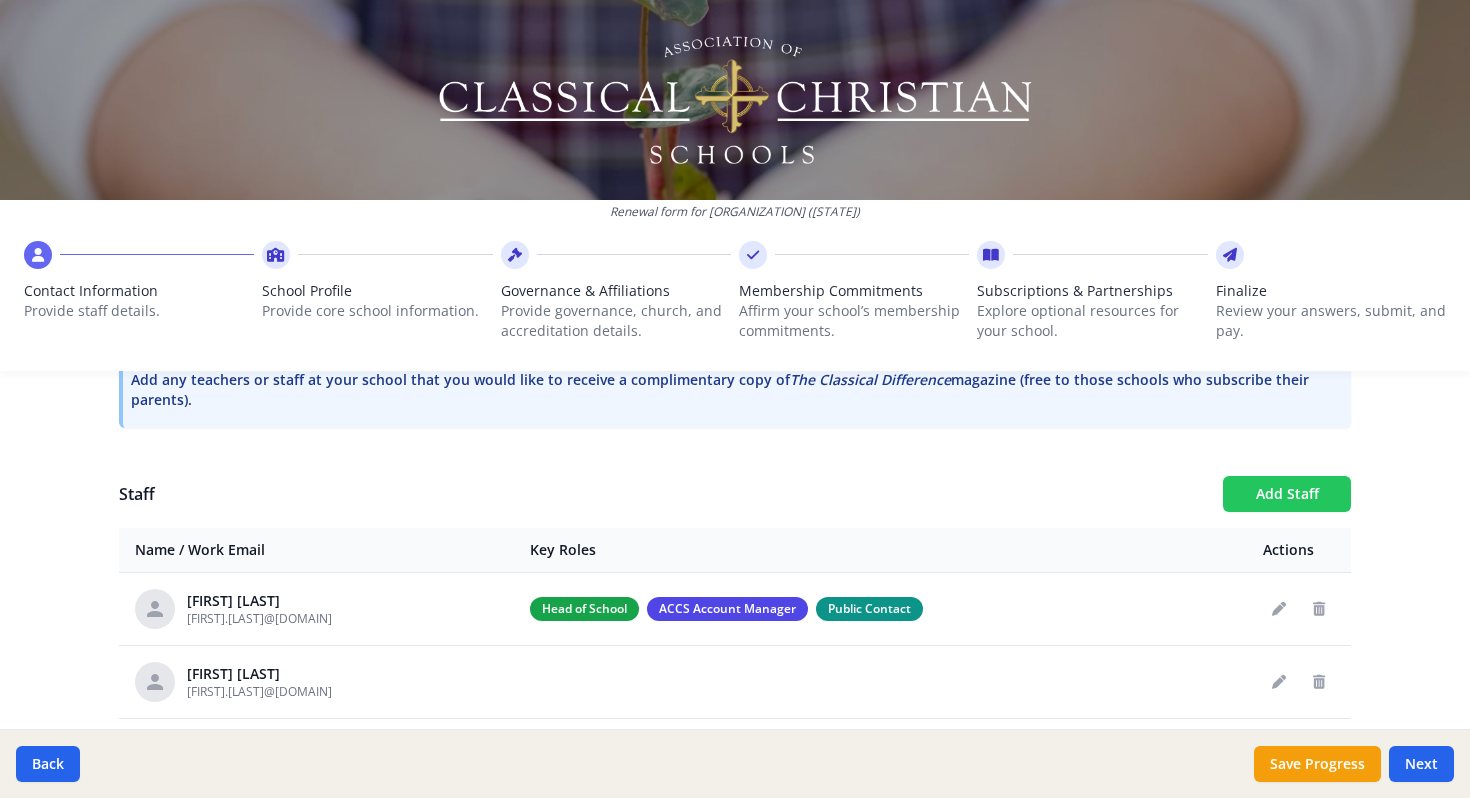 click on "Add [FIRST]" at bounding box center [1287, 494] 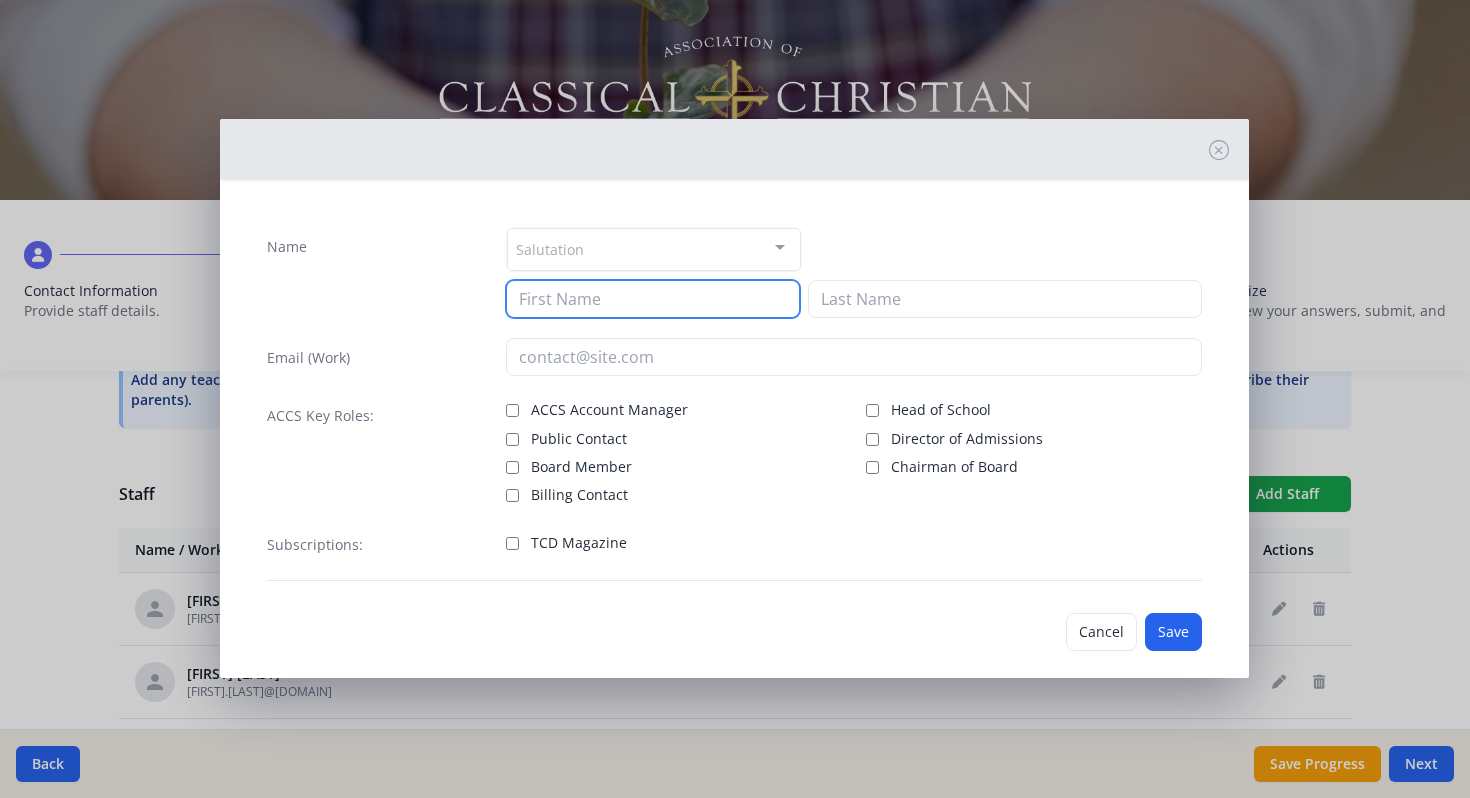 click at bounding box center [653, 299] 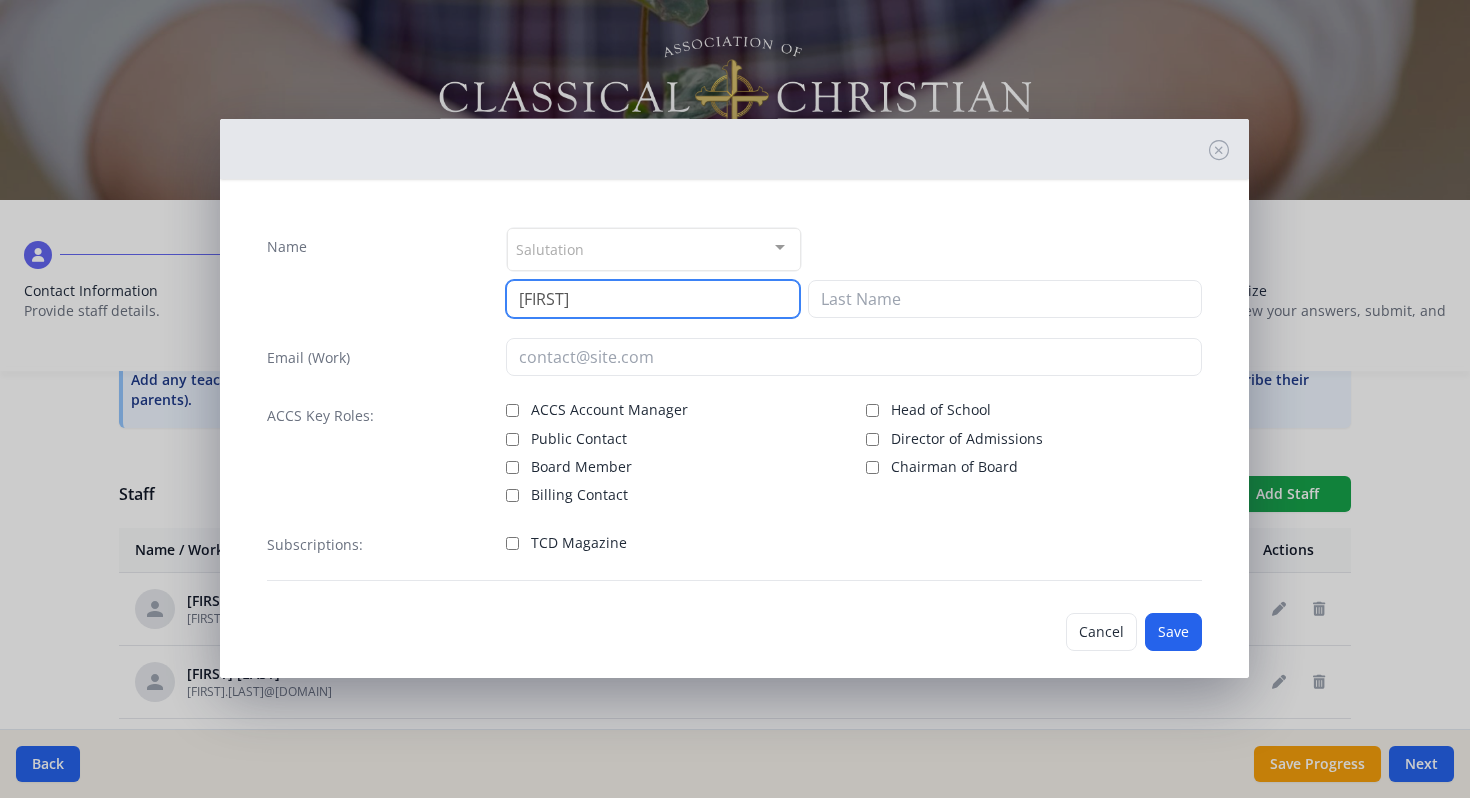 type on "Heather" 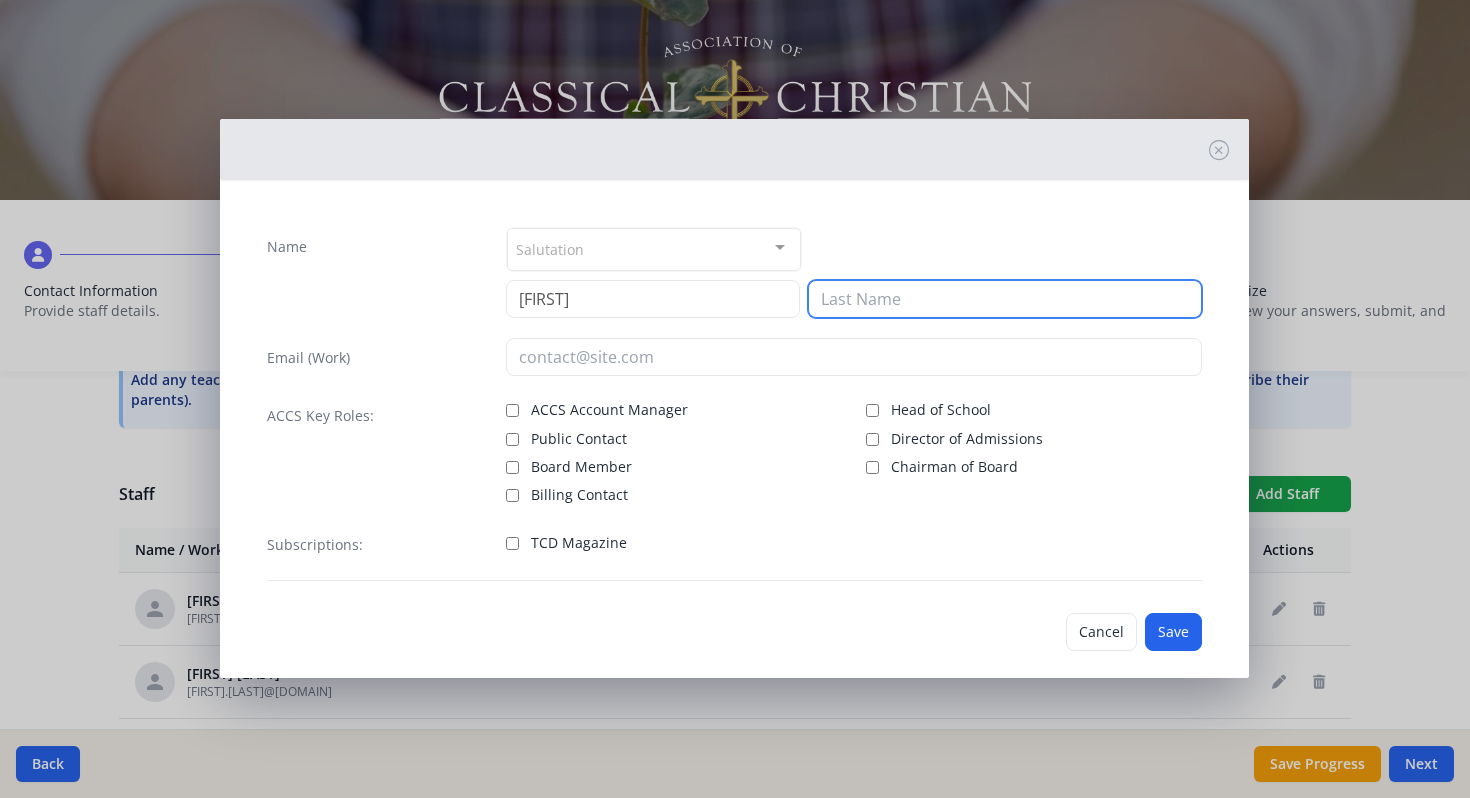 click at bounding box center (1005, 299) 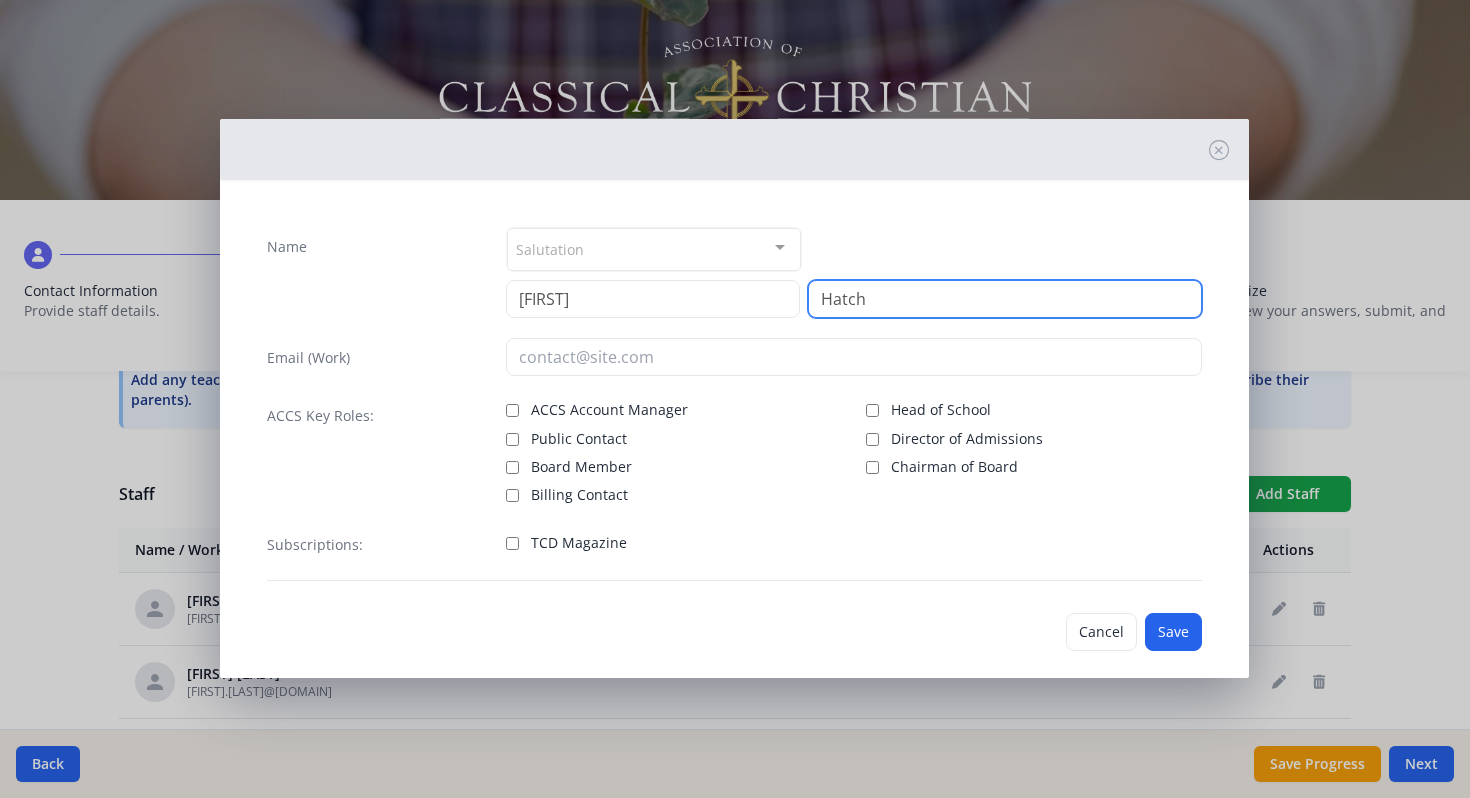 type on "Hatch" 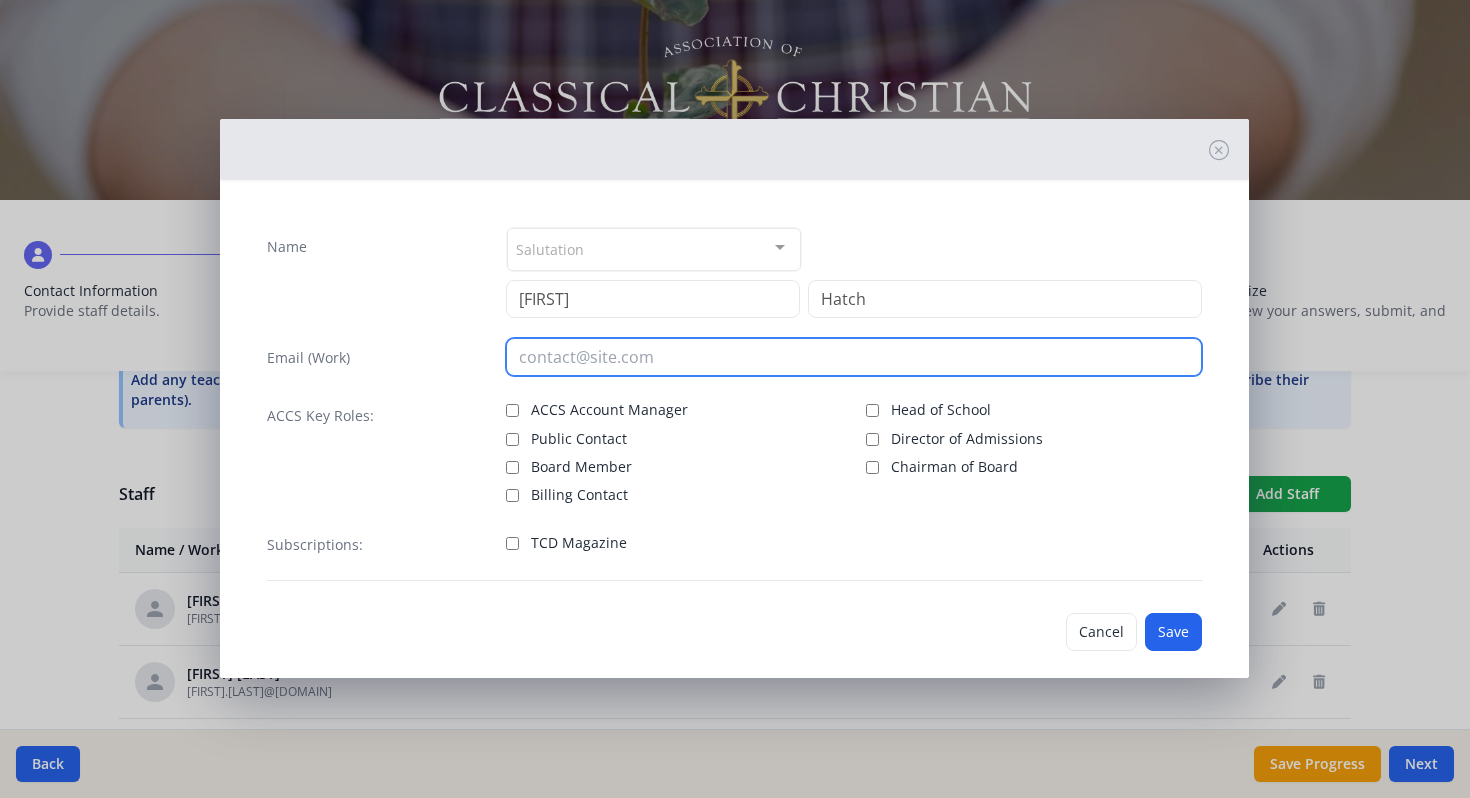 click at bounding box center [854, 357] 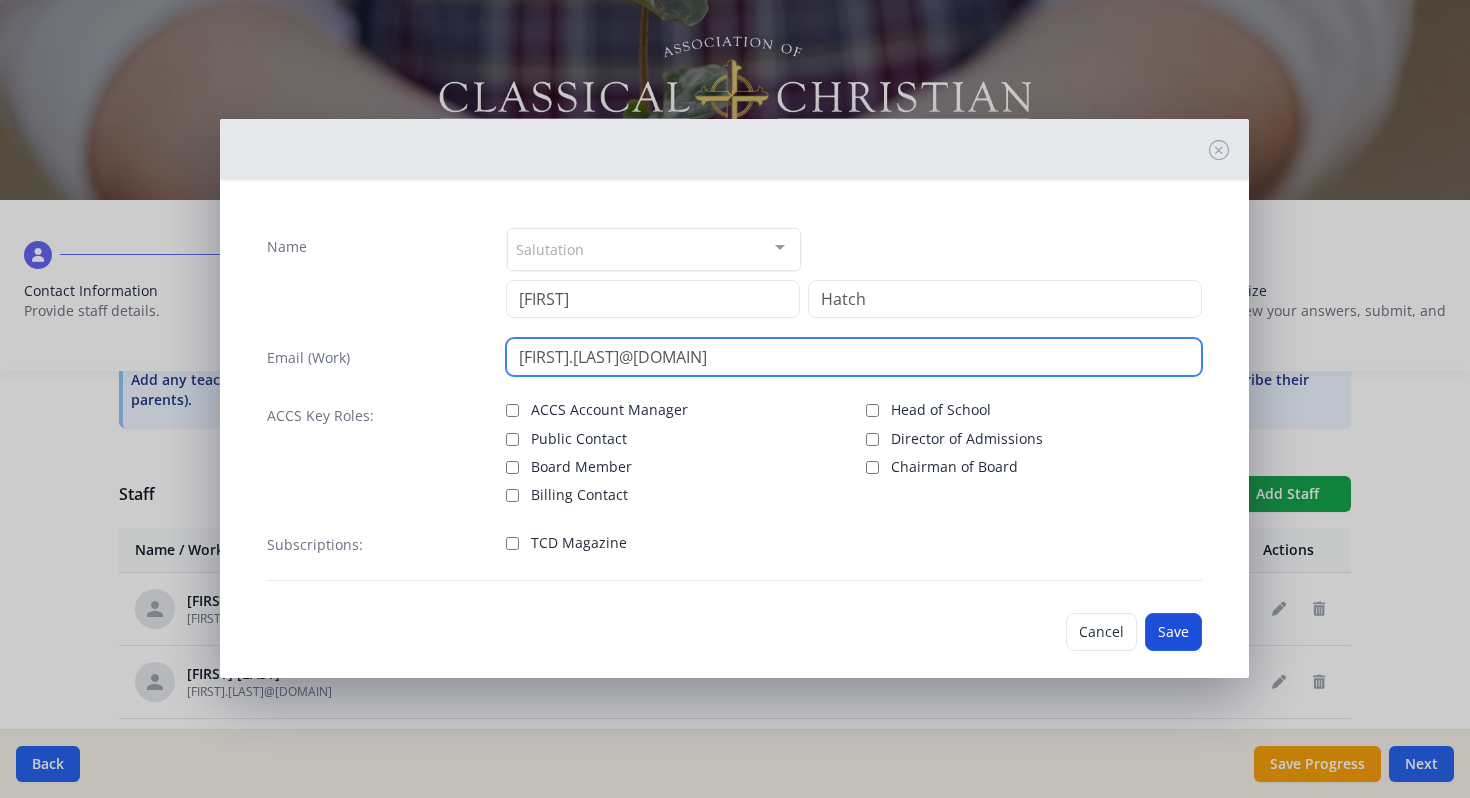 type on "[FIRST].[LAST]@[EXAMPLE.COM]" 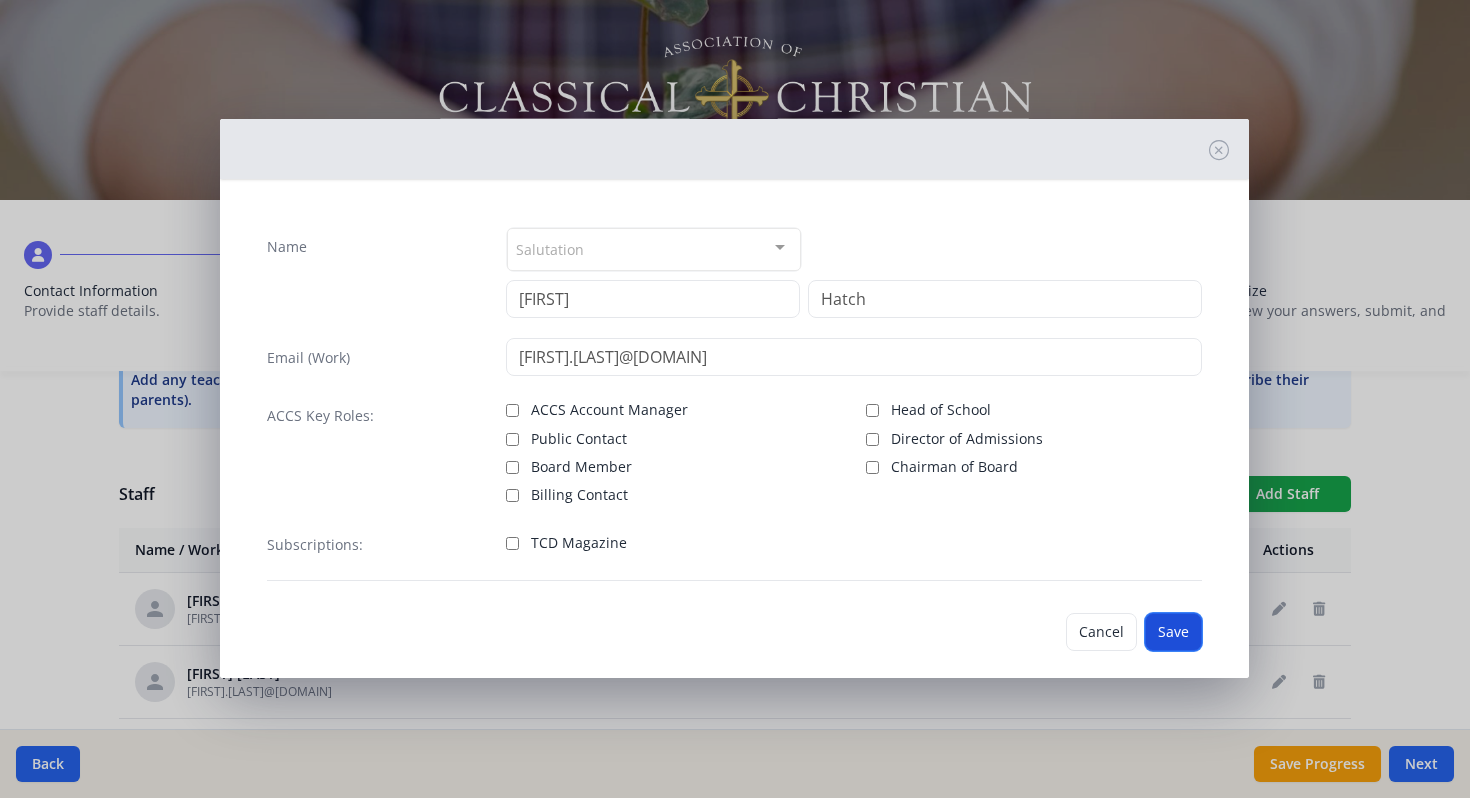 click on "Save" at bounding box center (1173, 632) 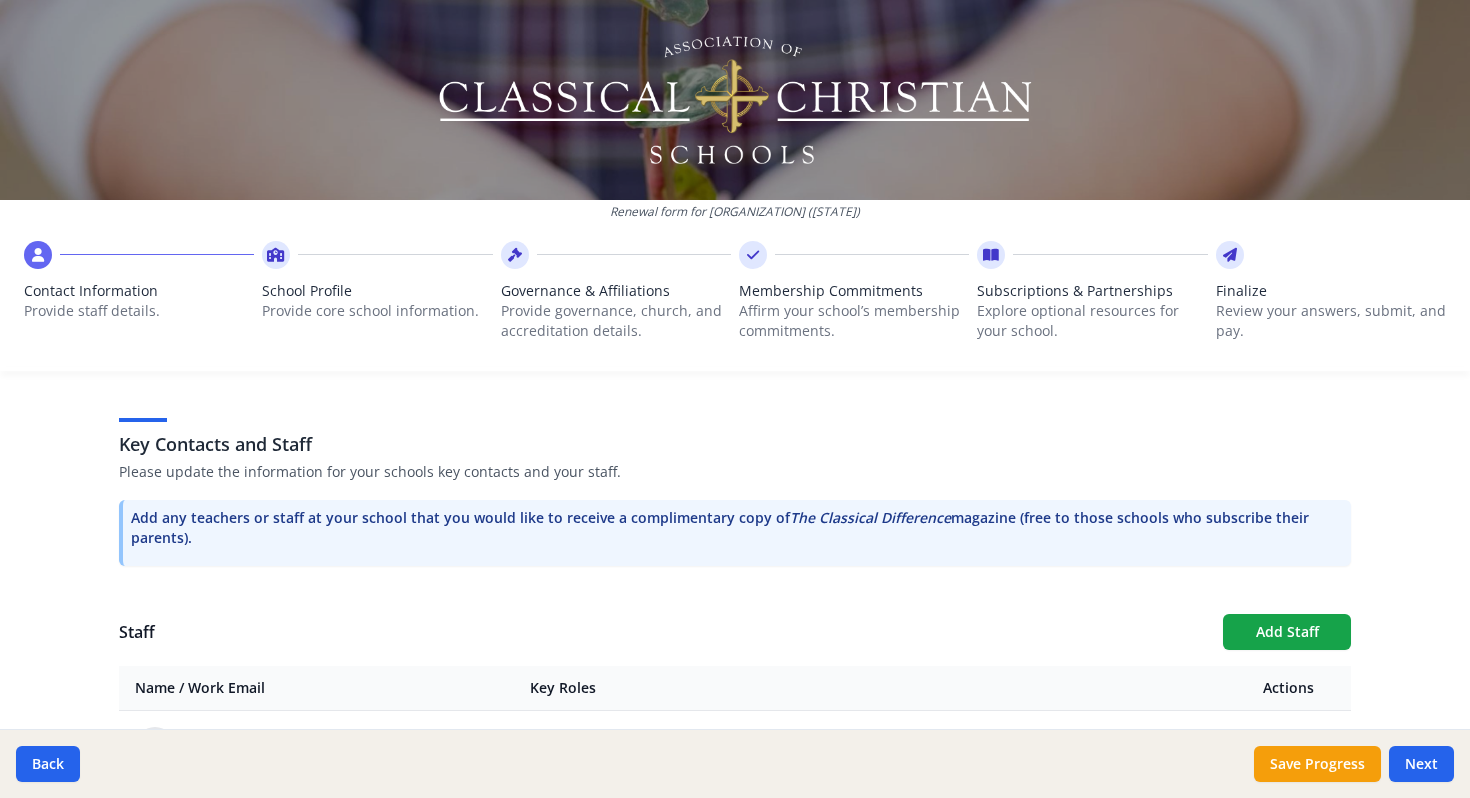 scroll, scrollTop: 483, scrollLeft: 0, axis: vertical 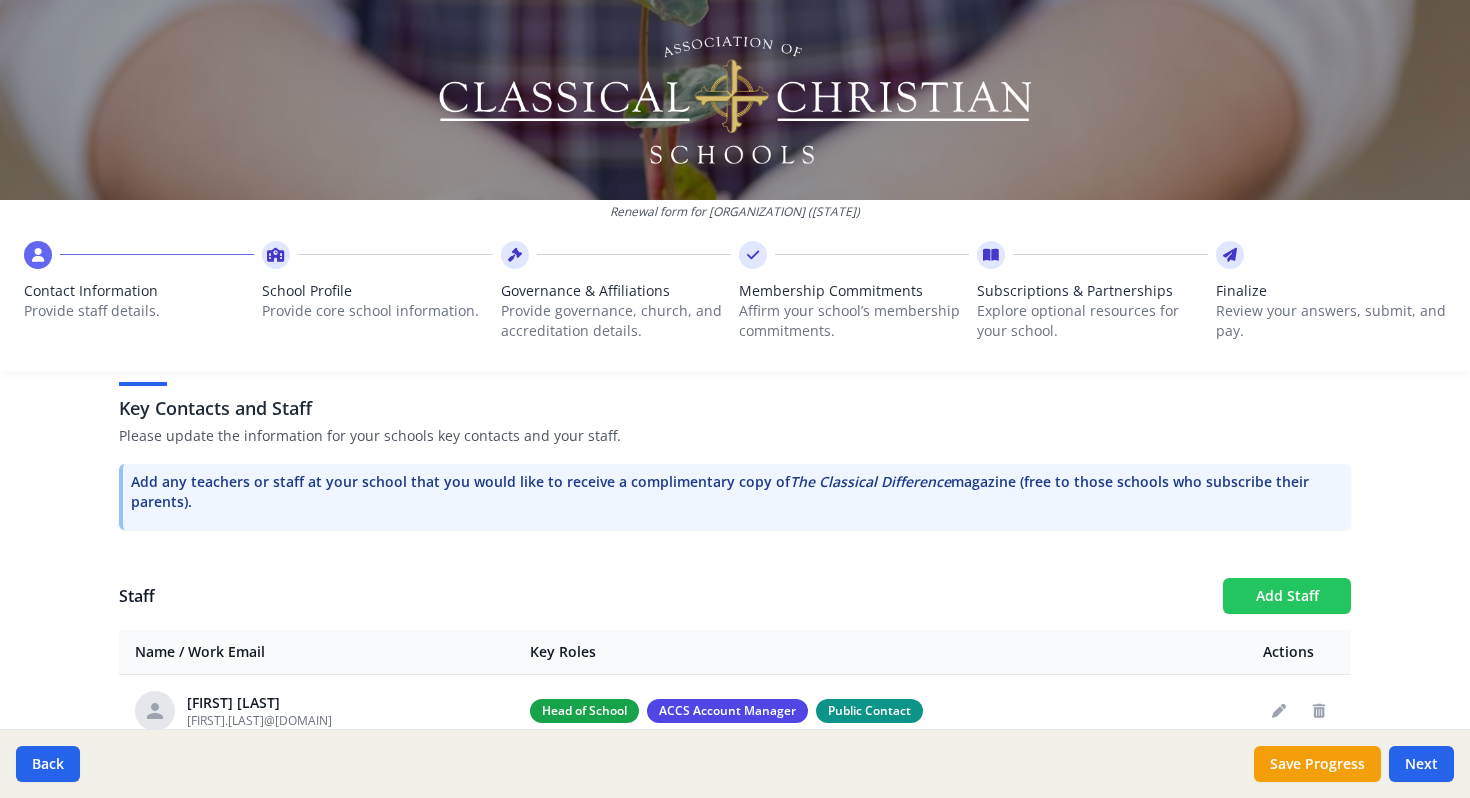 click on "Add [FIRST]" at bounding box center [1287, 596] 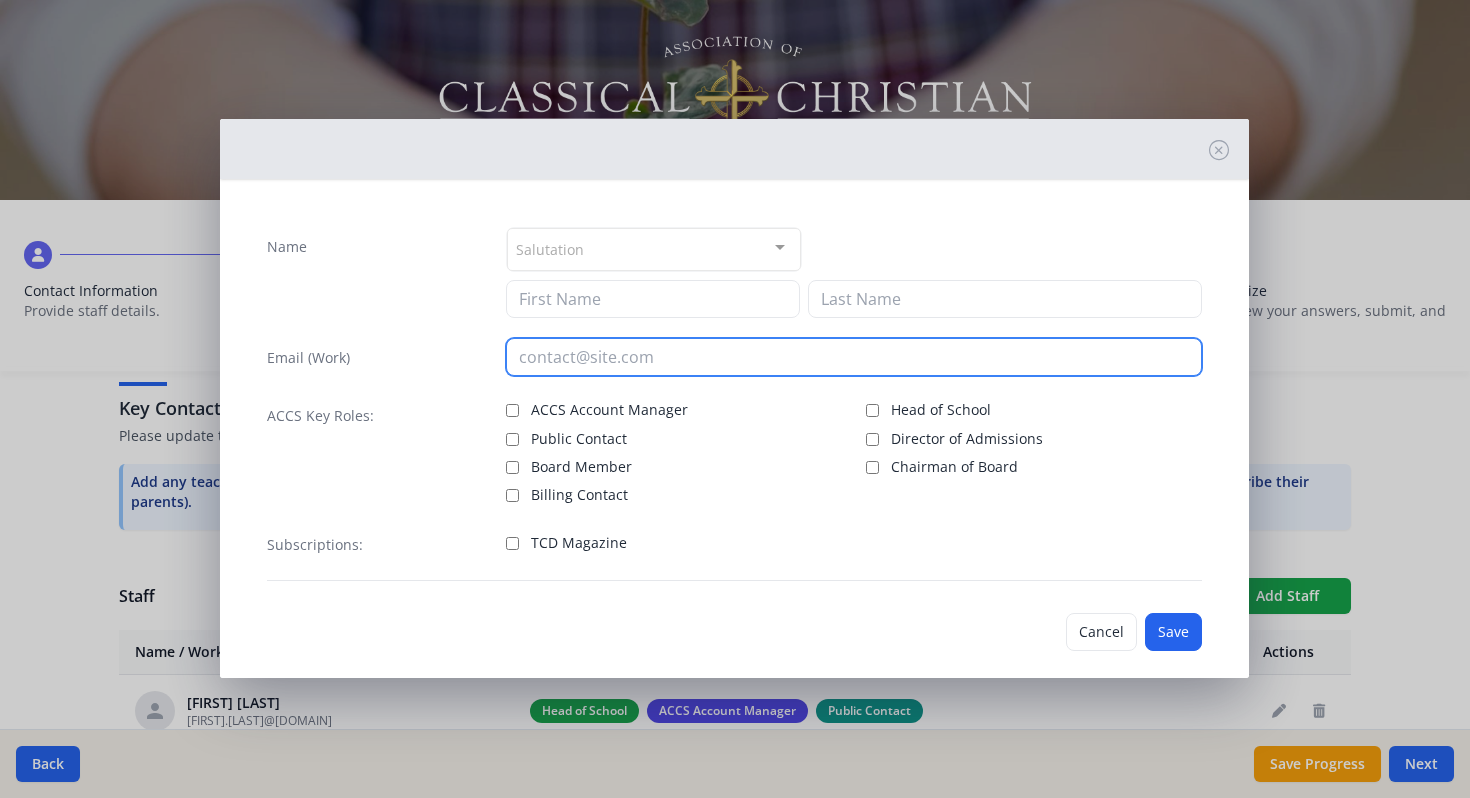 click at bounding box center (854, 357) 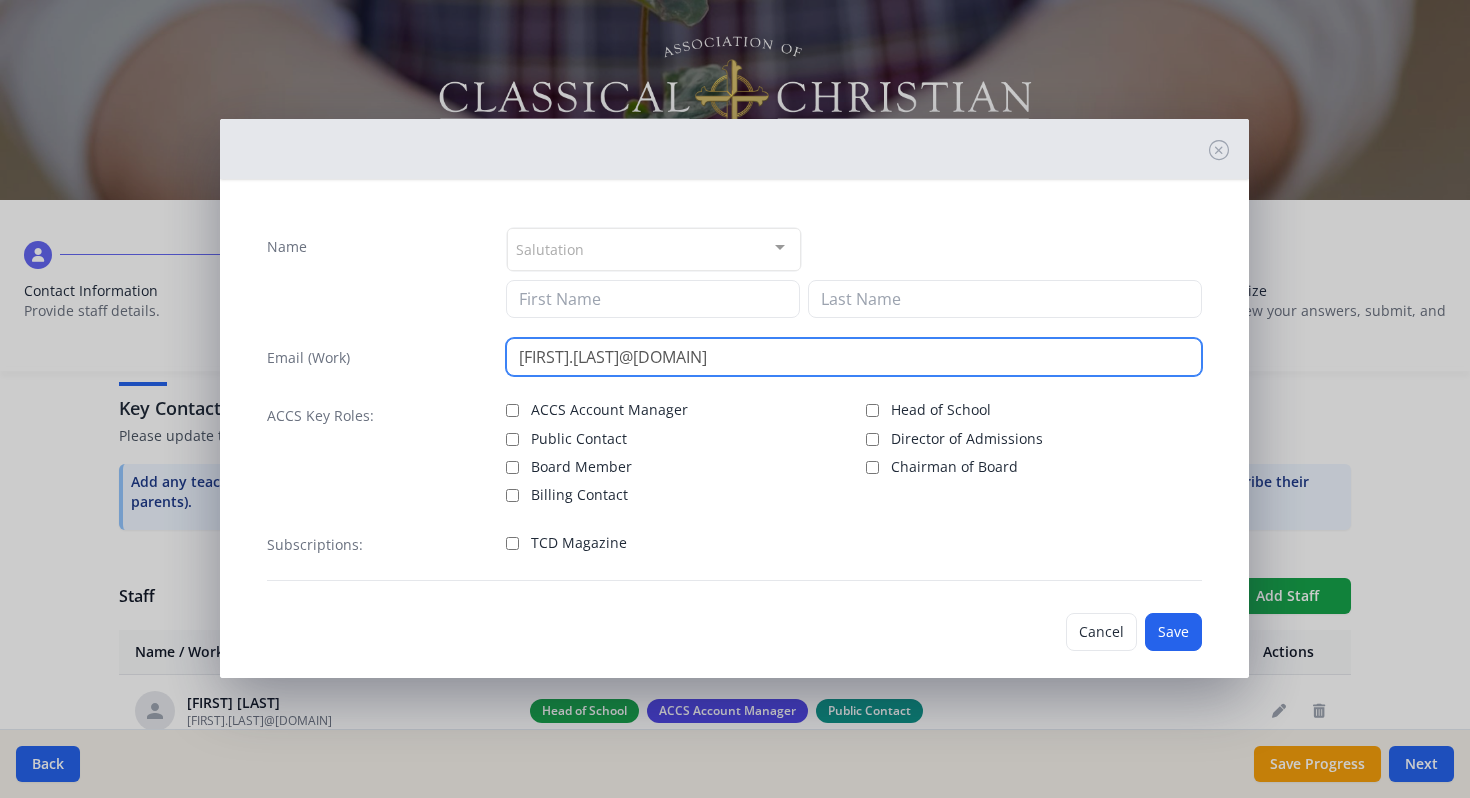 type on "[FIRST].[LAST]@[EXAMPLE.COM]" 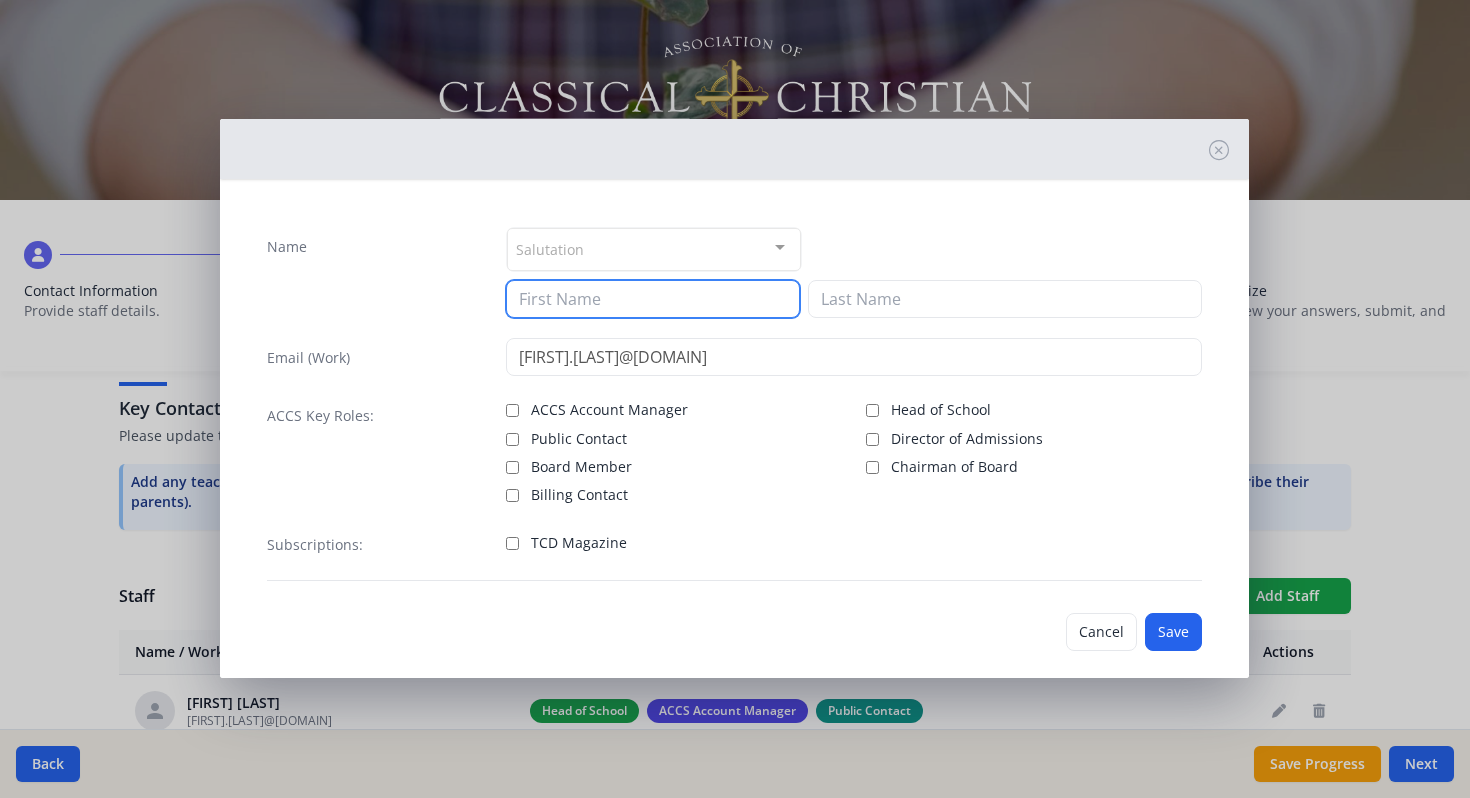 click at bounding box center (653, 299) 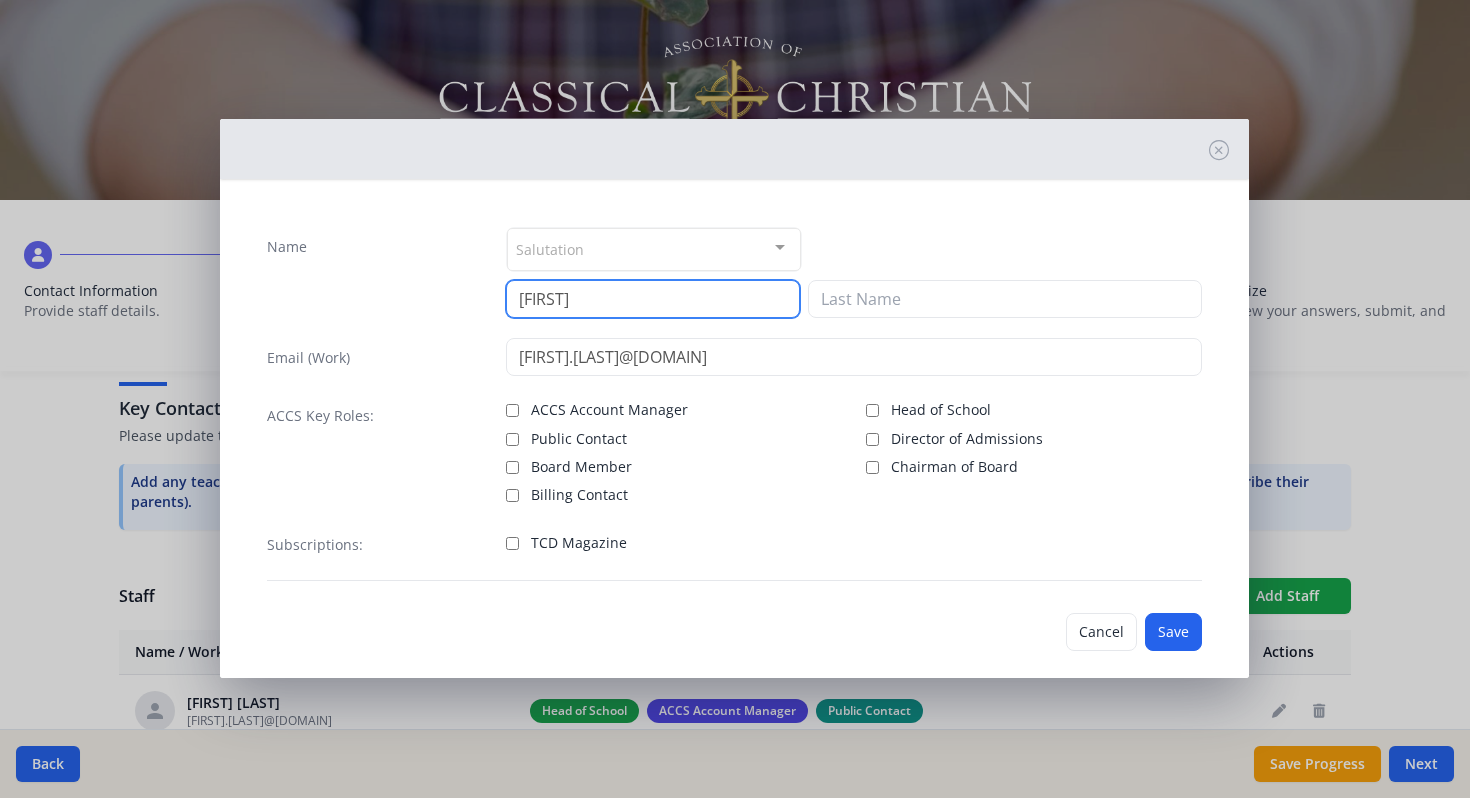 type on "Samantha" 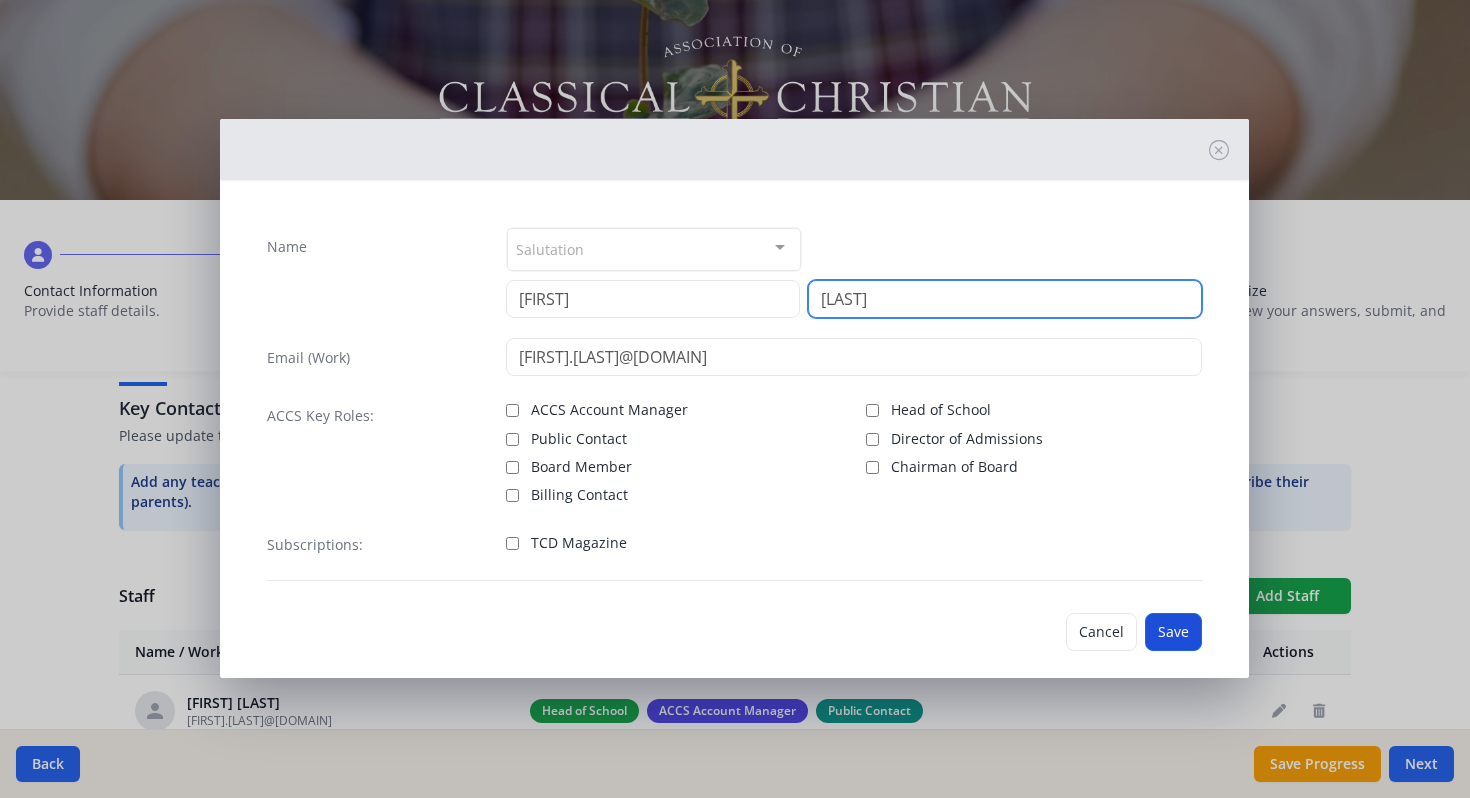 type on "Roth" 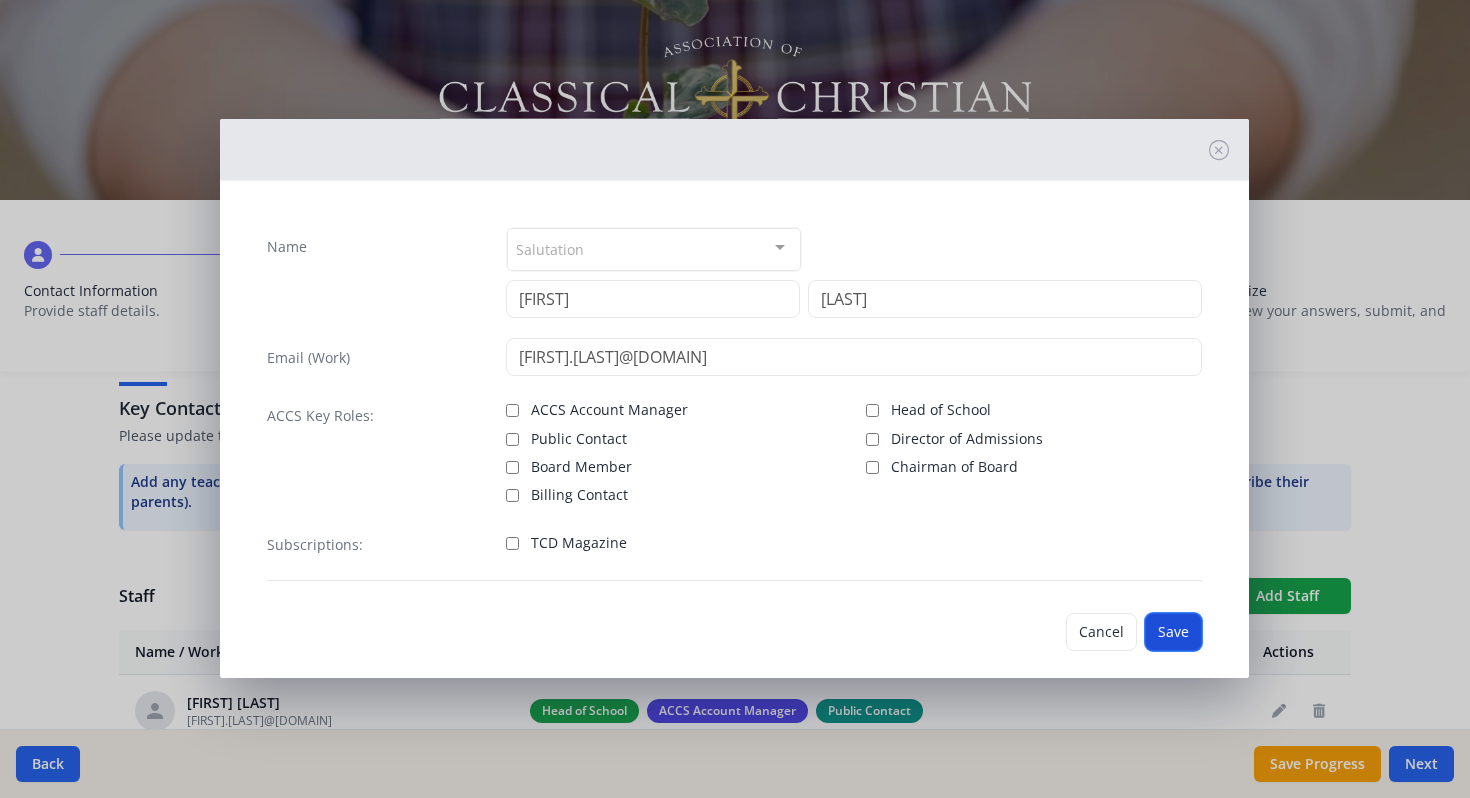 click on "Save" at bounding box center [1173, 632] 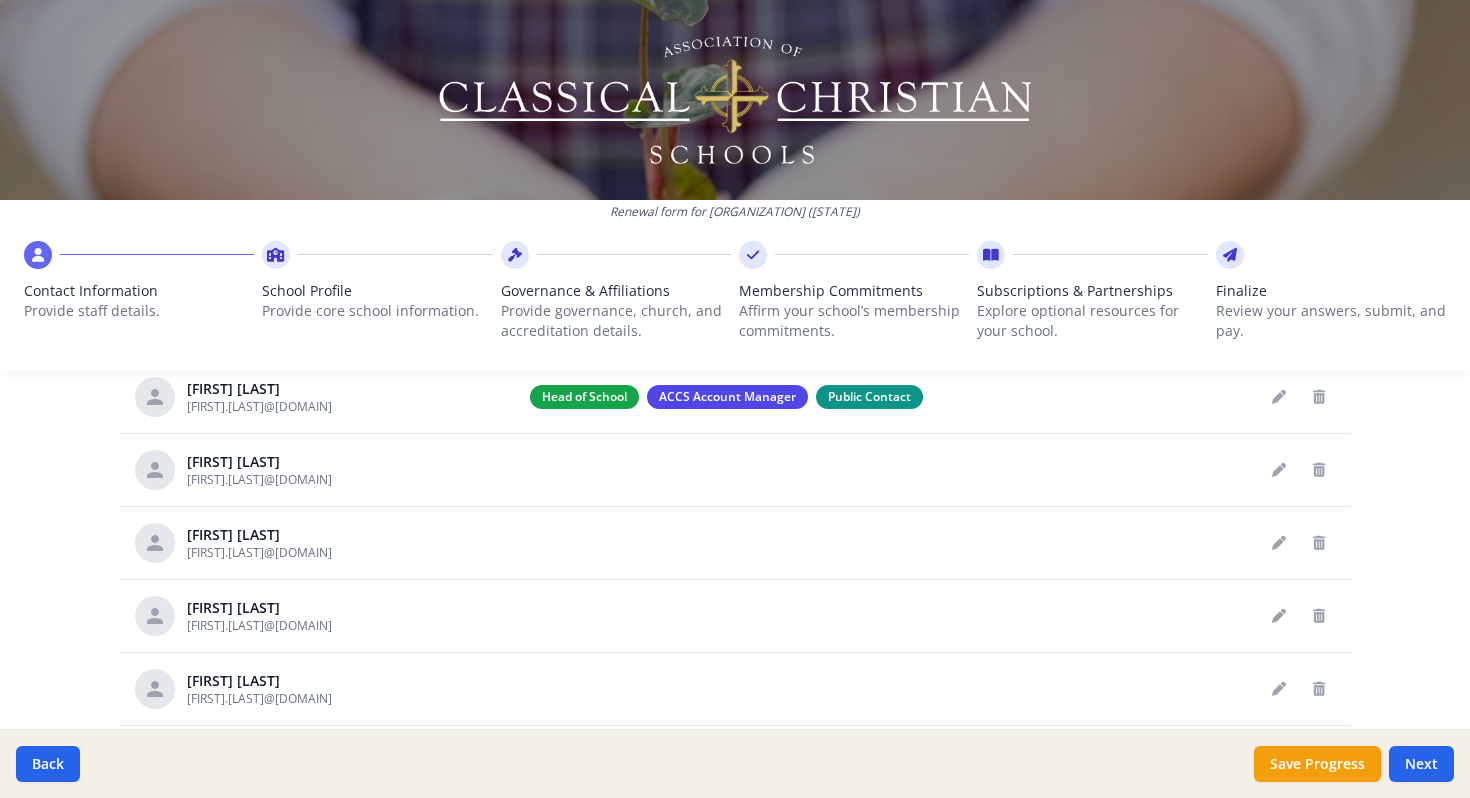 scroll, scrollTop: 833, scrollLeft: 0, axis: vertical 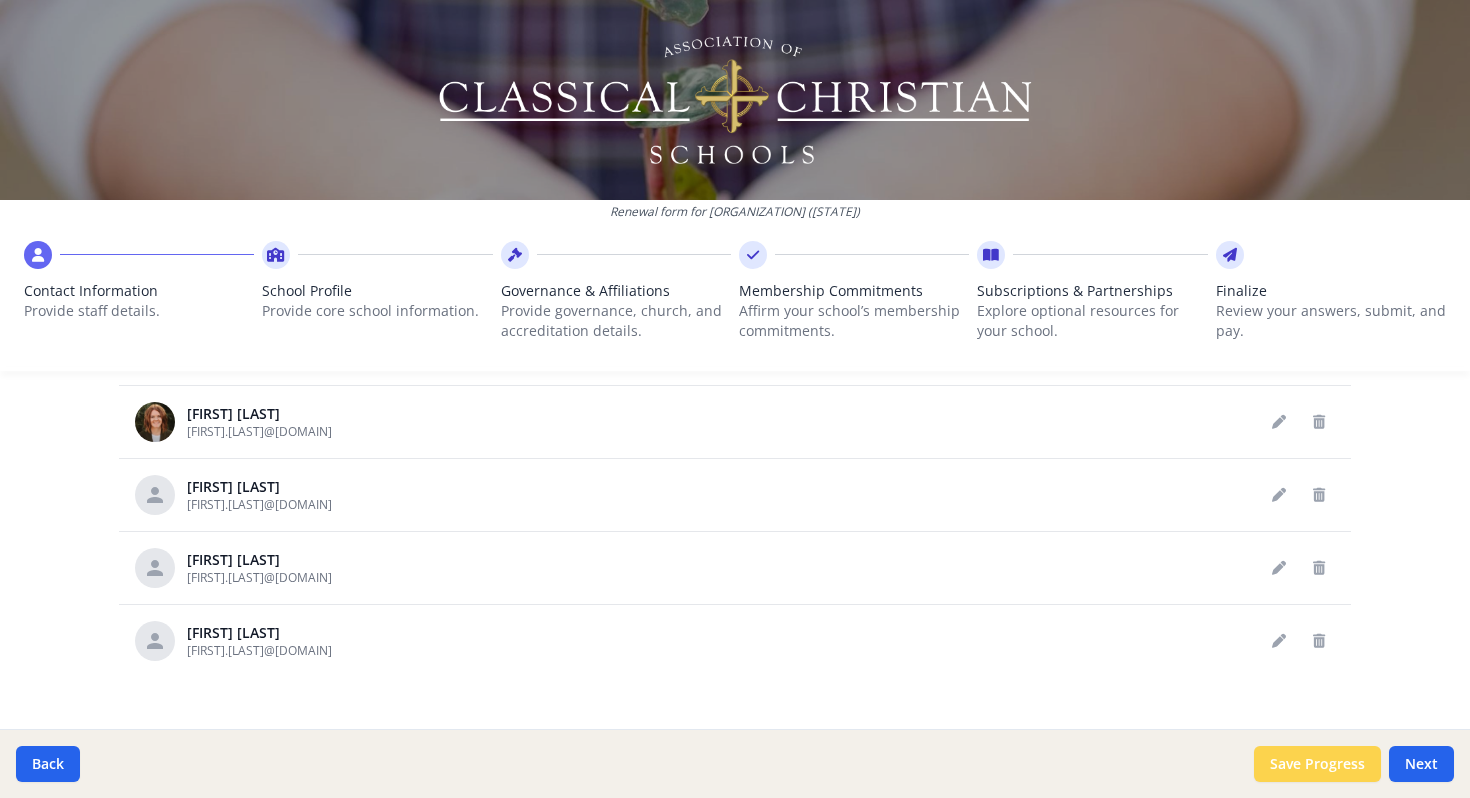 click on "Save Progress" at bounding box center [1317, 764] 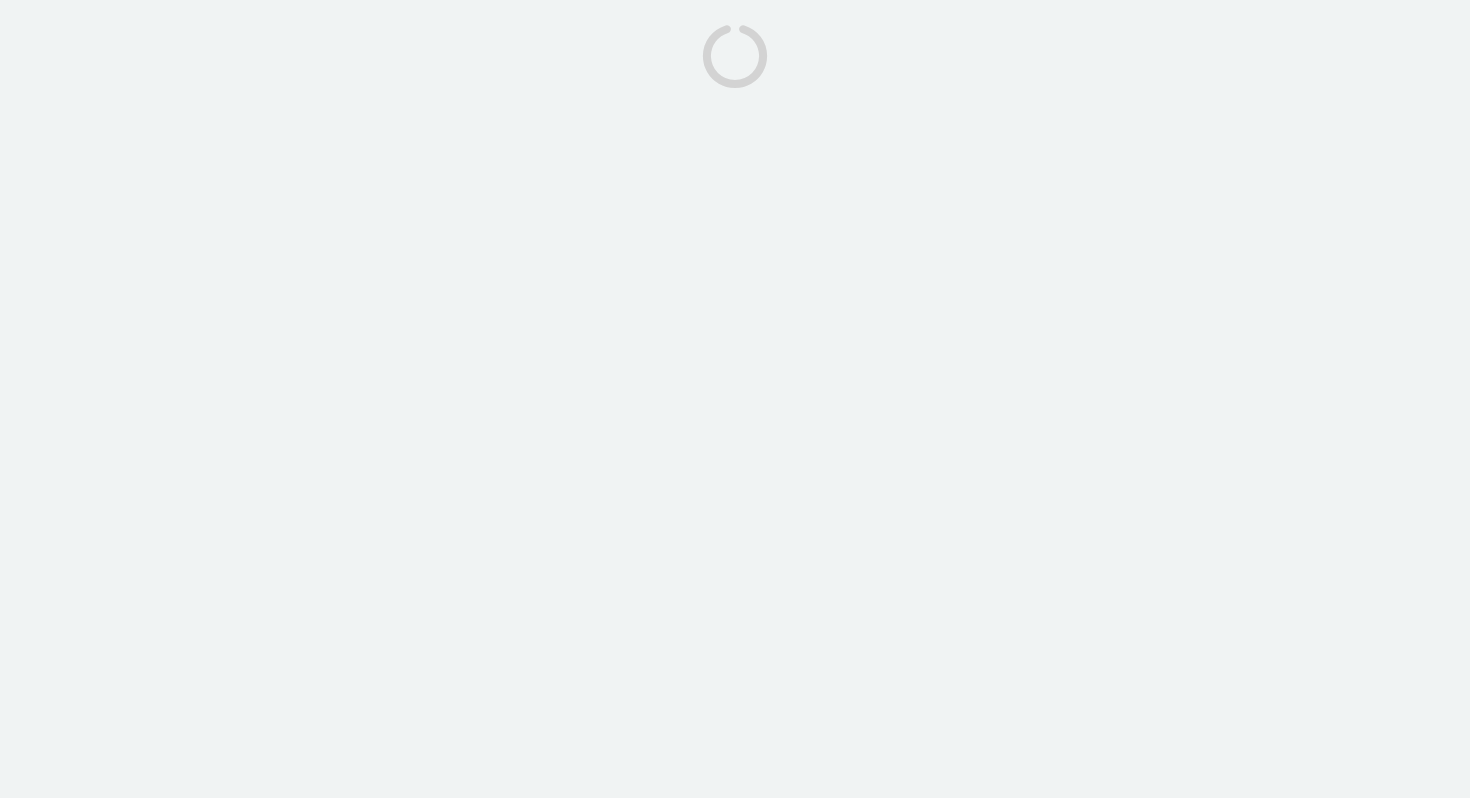 scroll, scrollTop: 0, scrollLeft: 0, axis: both 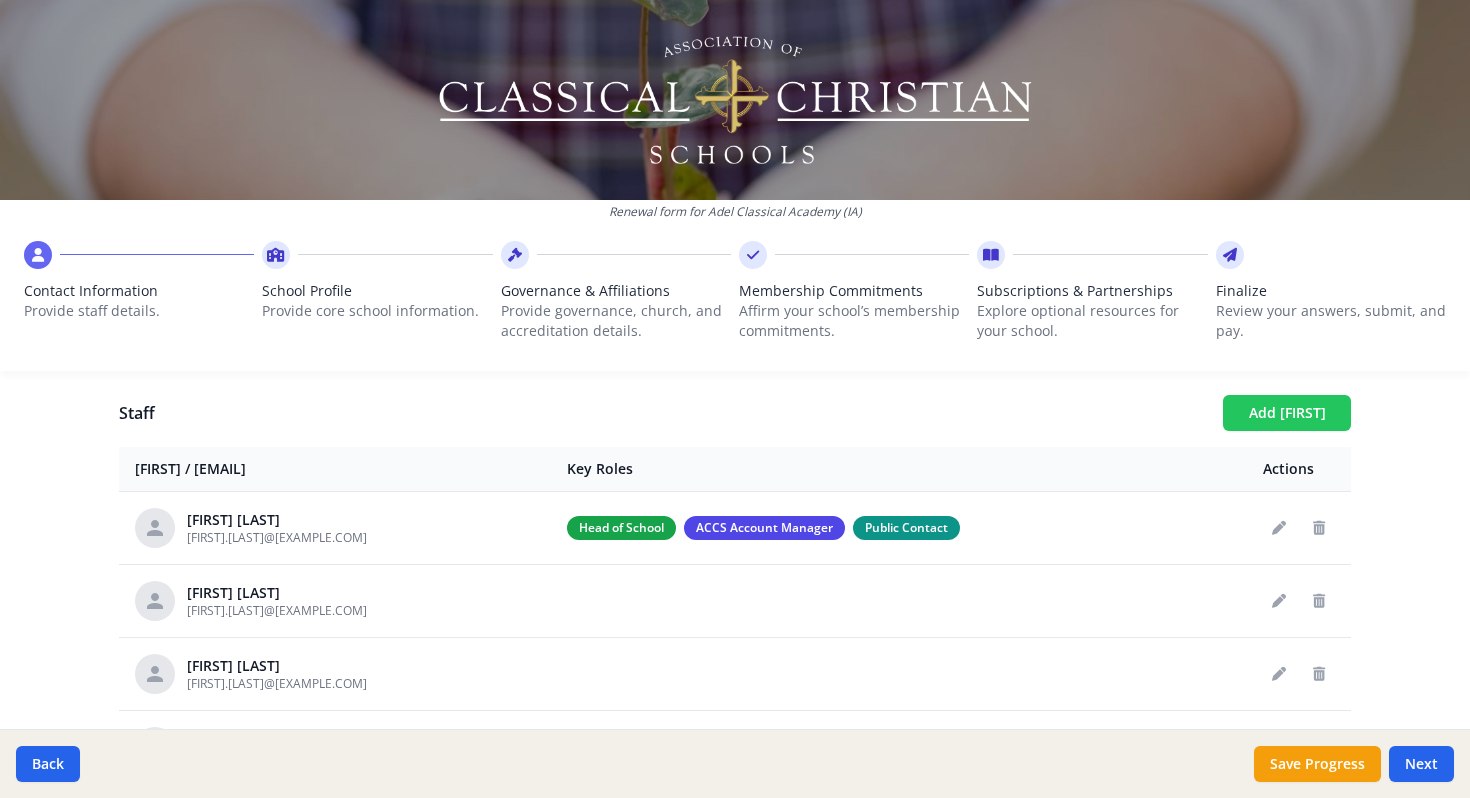 click on "Add [FIRST]" at bounding box center [1287, 413] 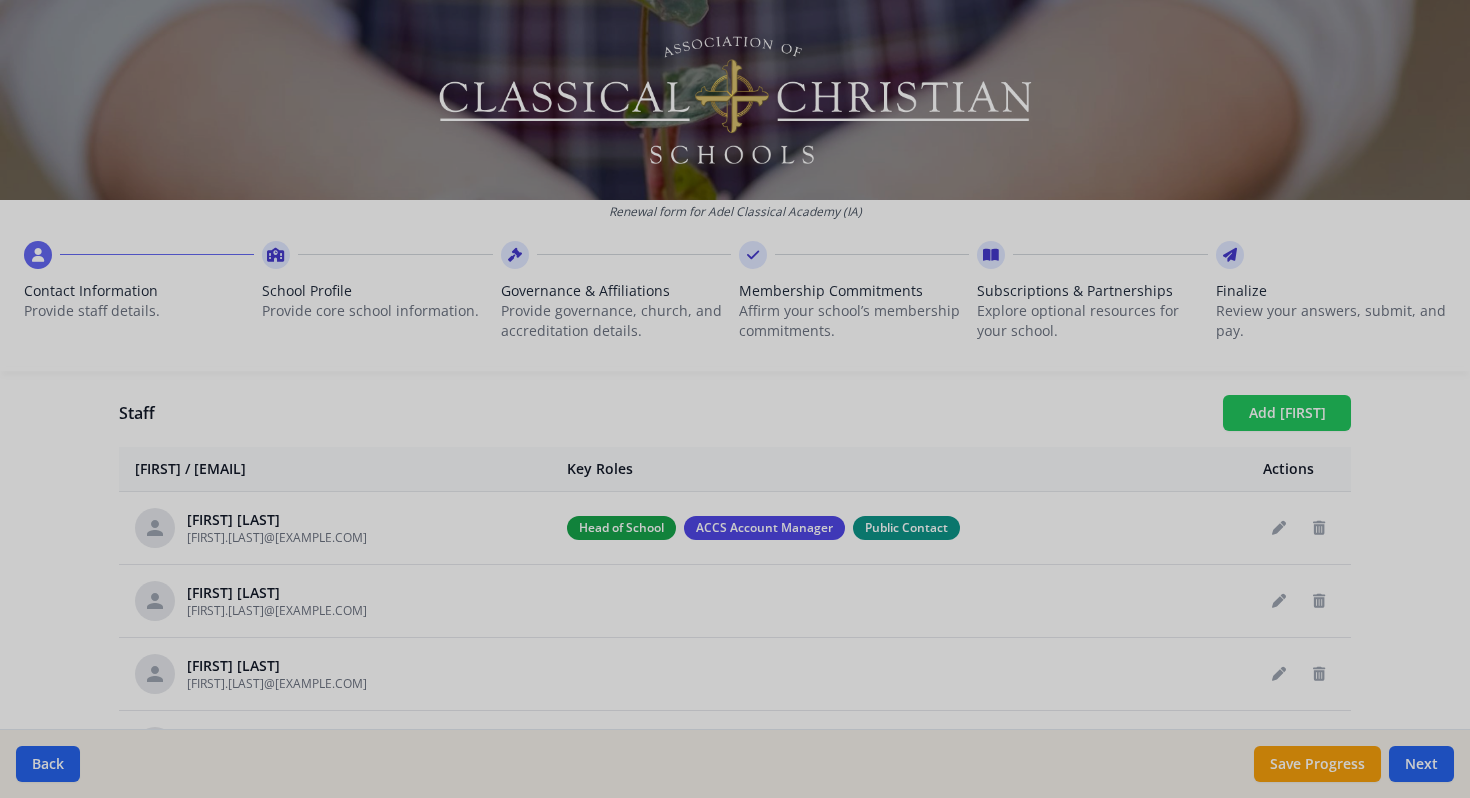 checkbox on "false" 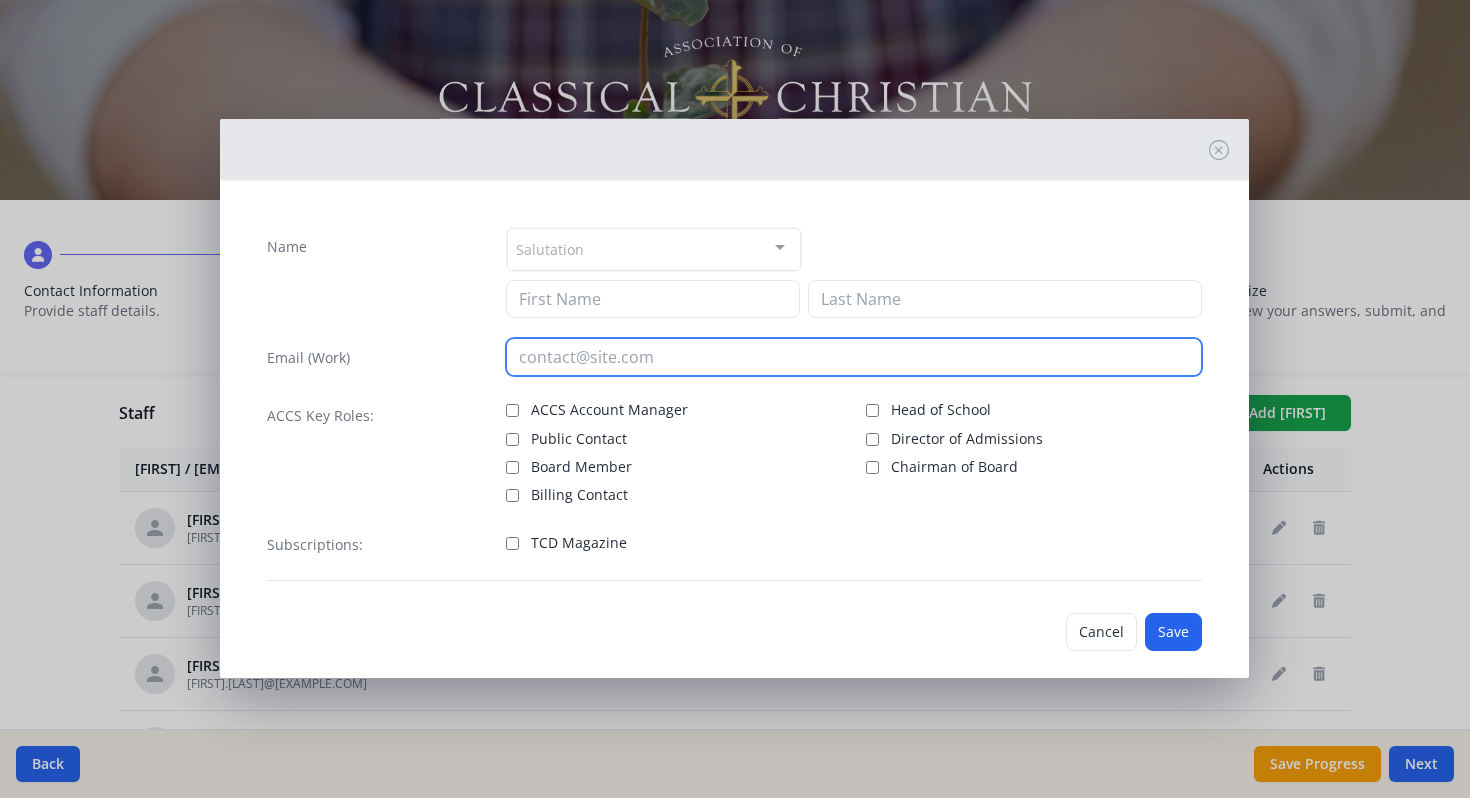 click at bounding box center (854, 357) 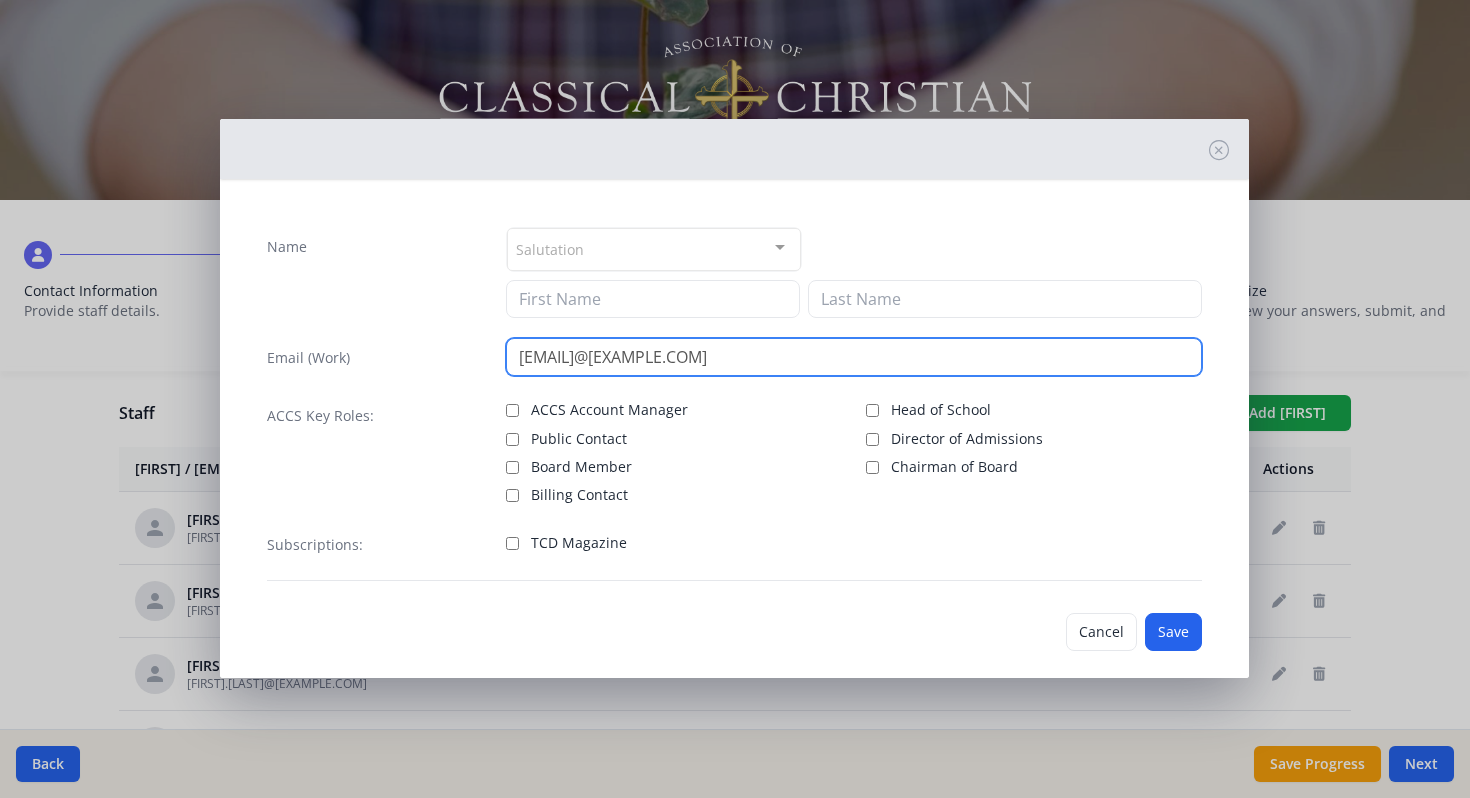 type on "[EMAIL]@[EXAMPLE.COM]" 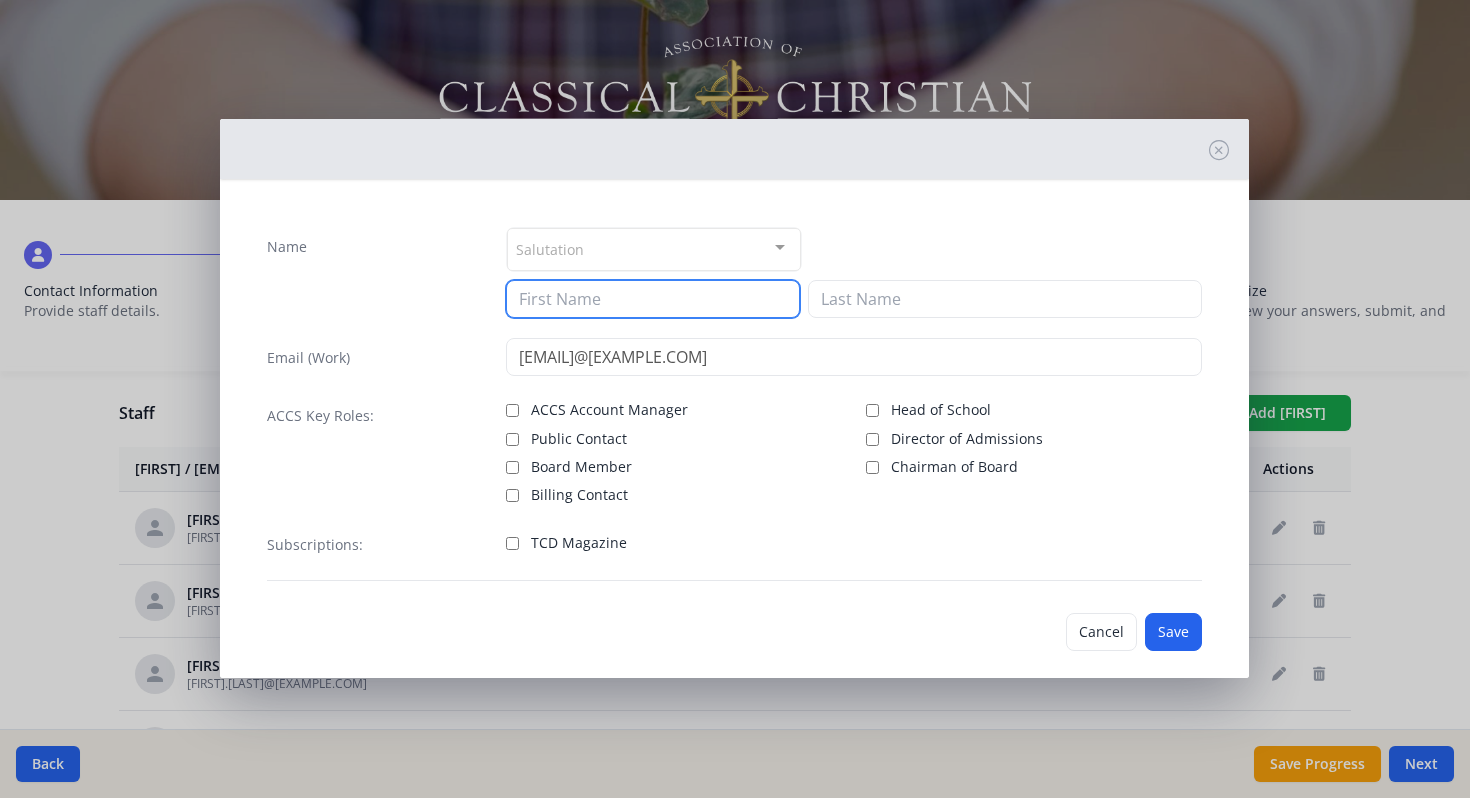 click at bounding box center [653, 299] 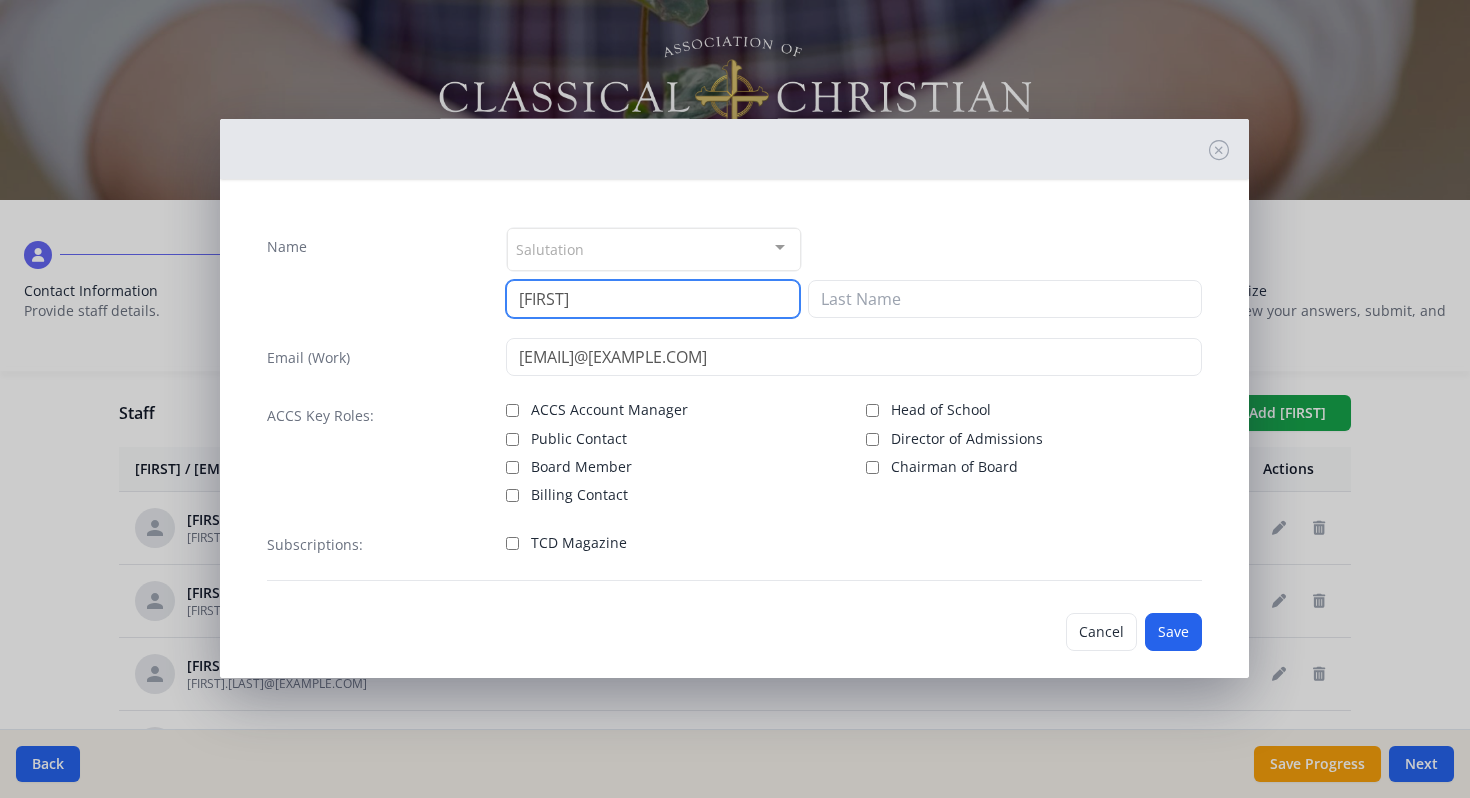 type on "[FIRST]" 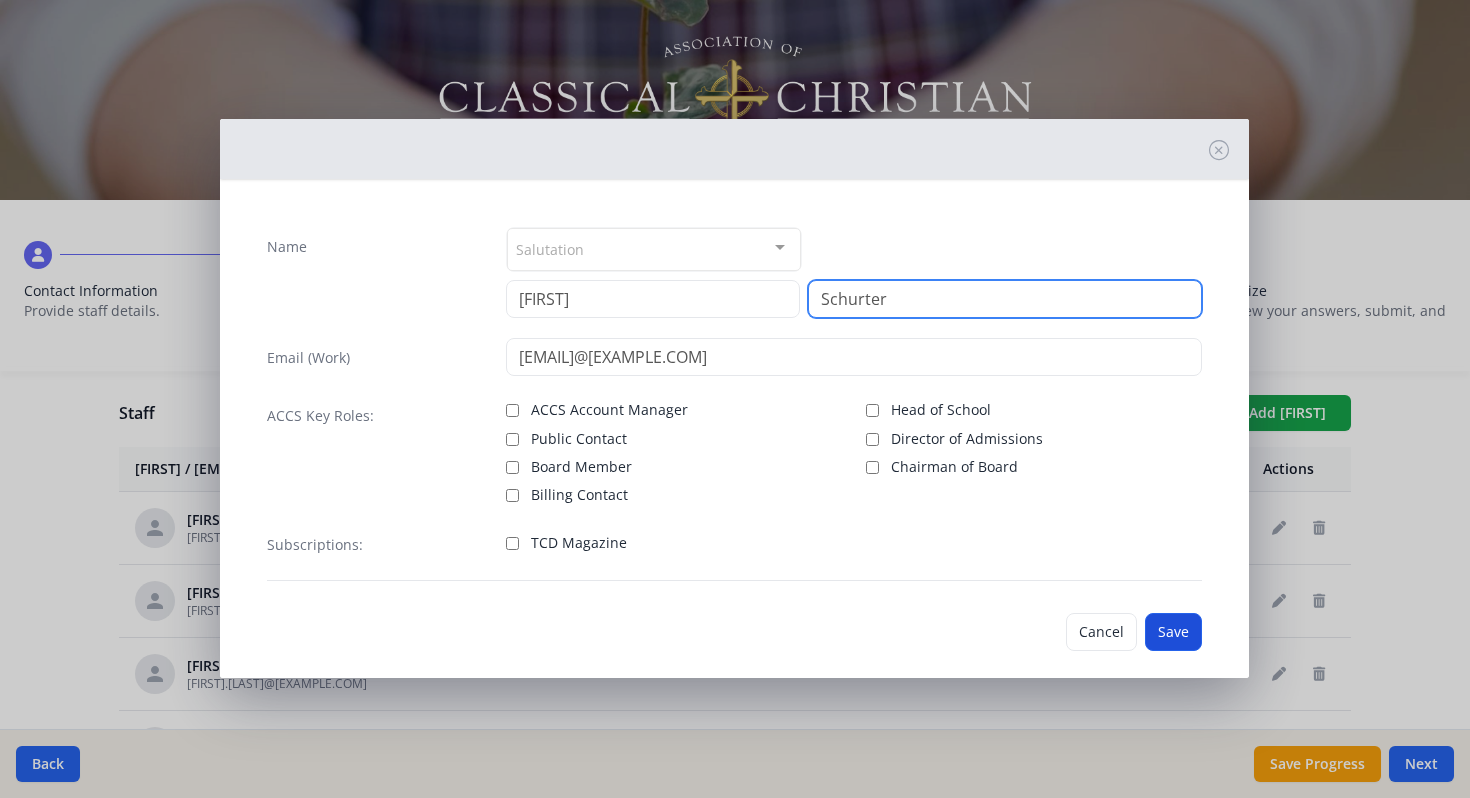 type on "Schurter" 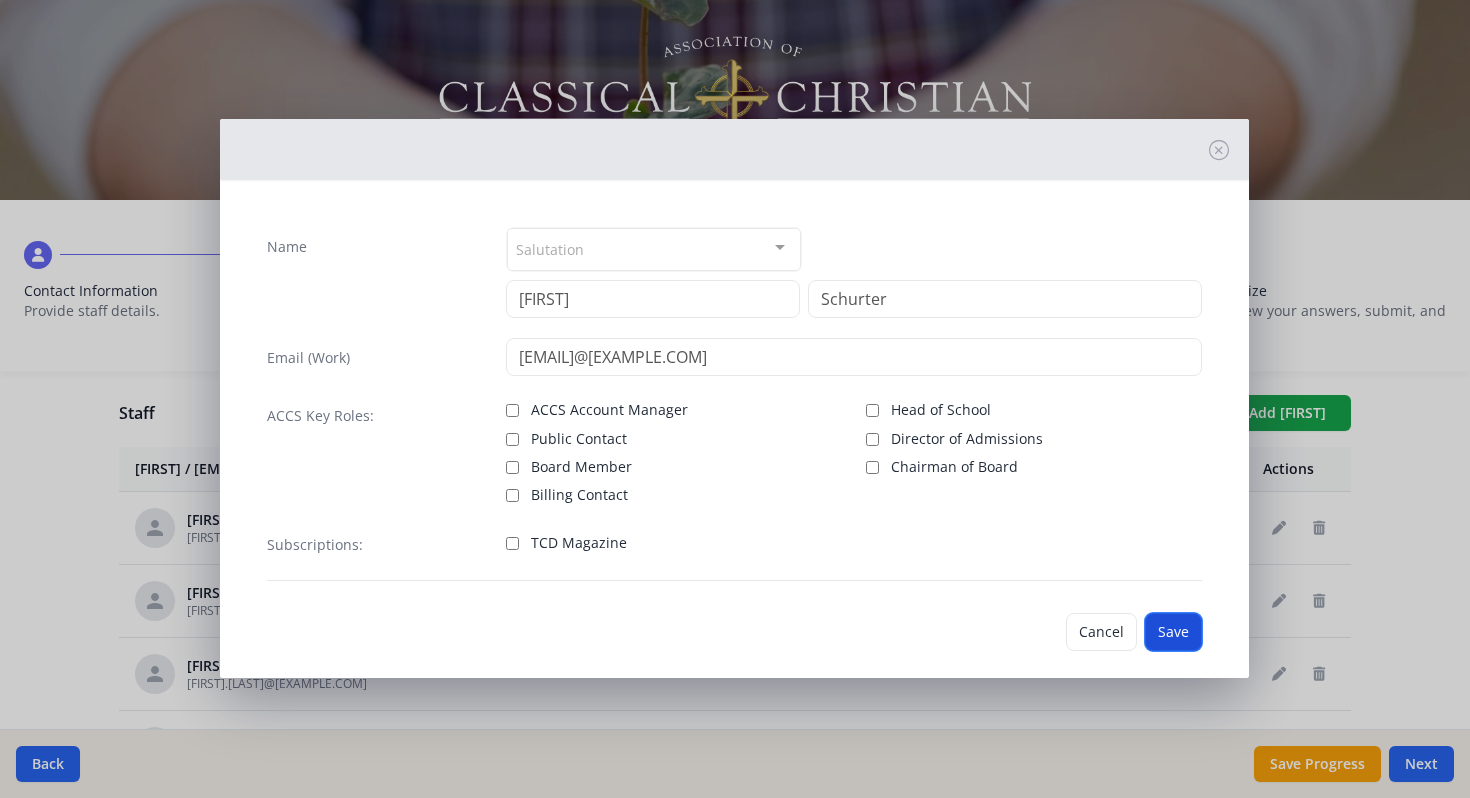 click on "Save" at bounding box center [1173, 632] 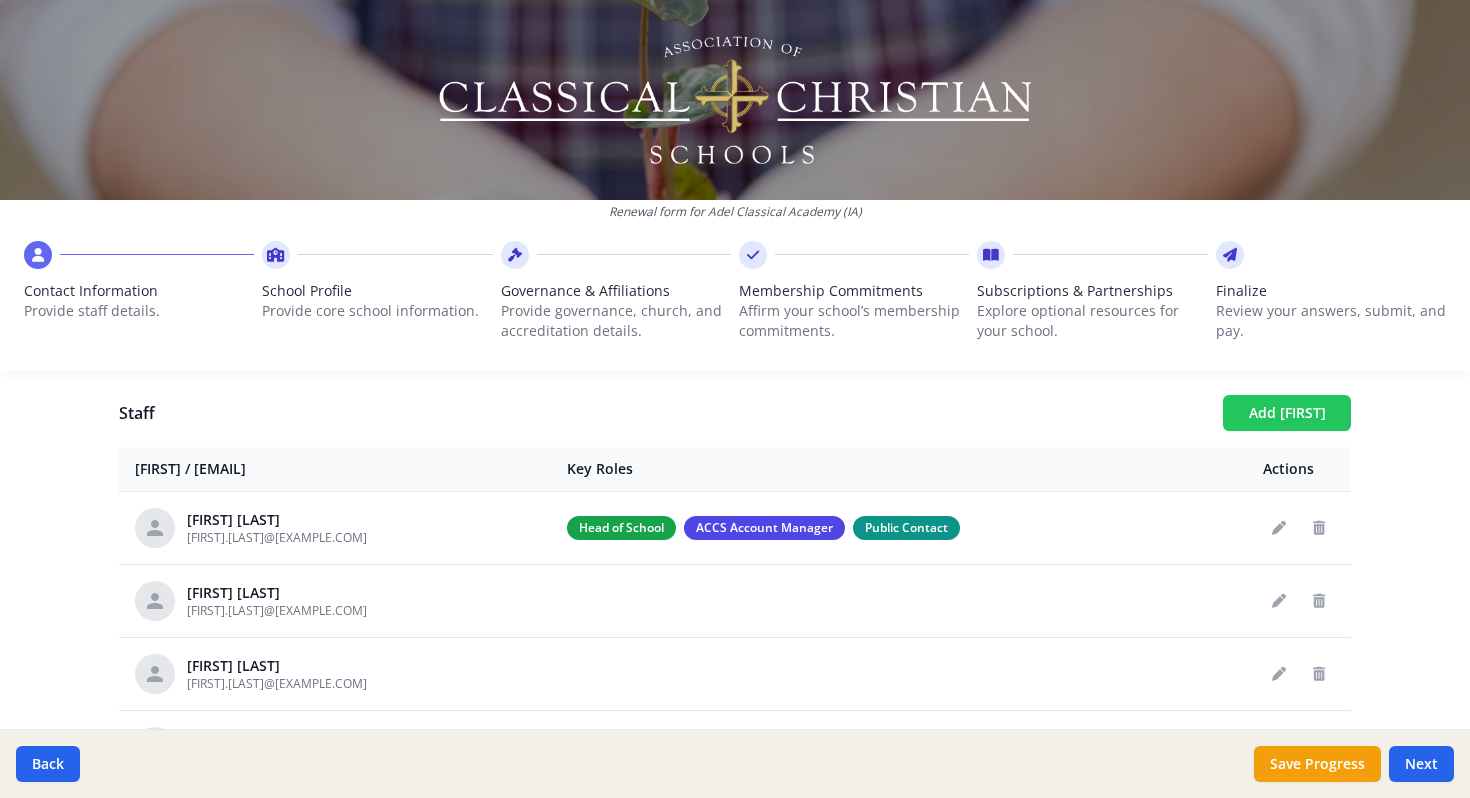 click on "Add [FIRST]" at bounding box center [1287, 413] 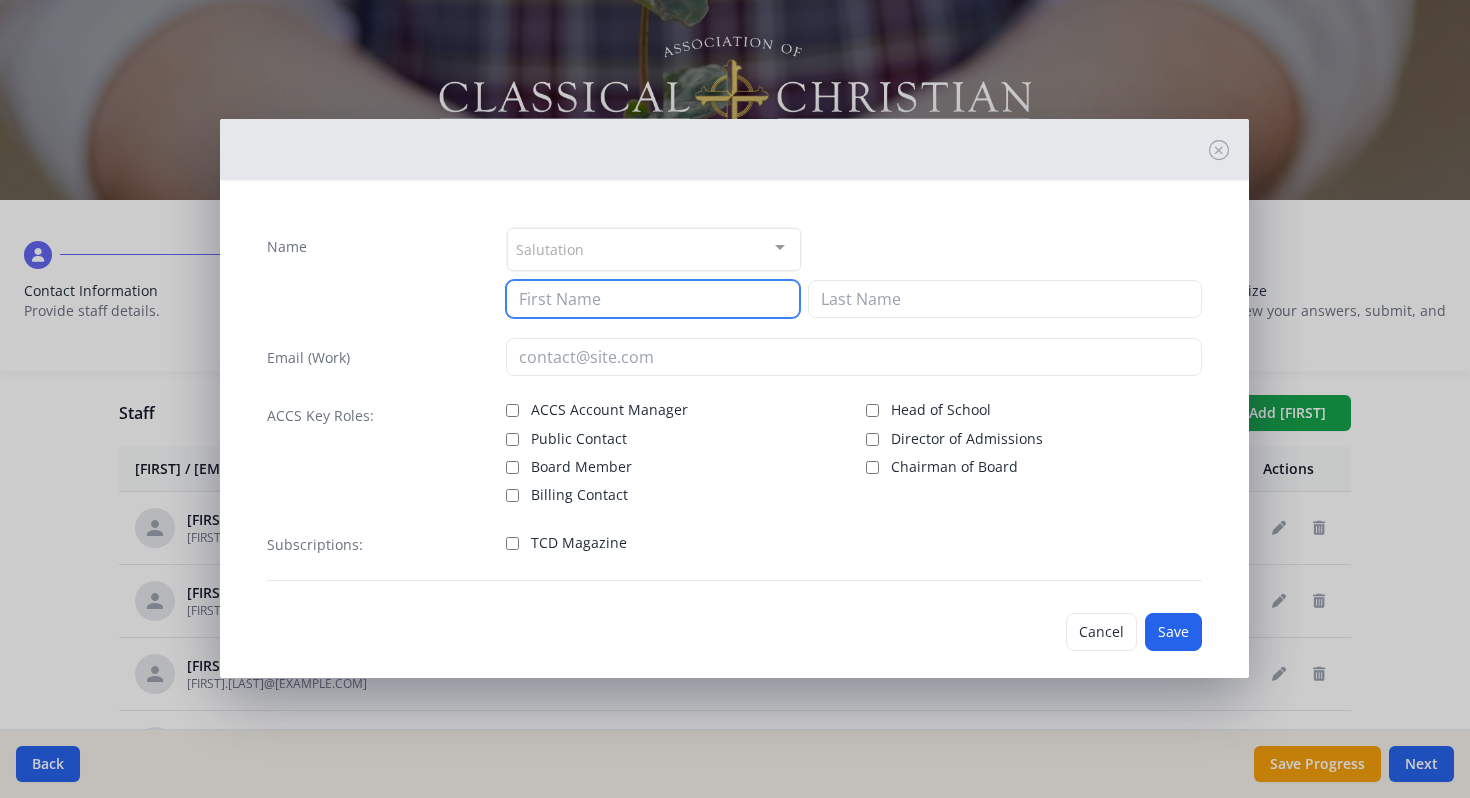 click at bounding box center [653, 299] 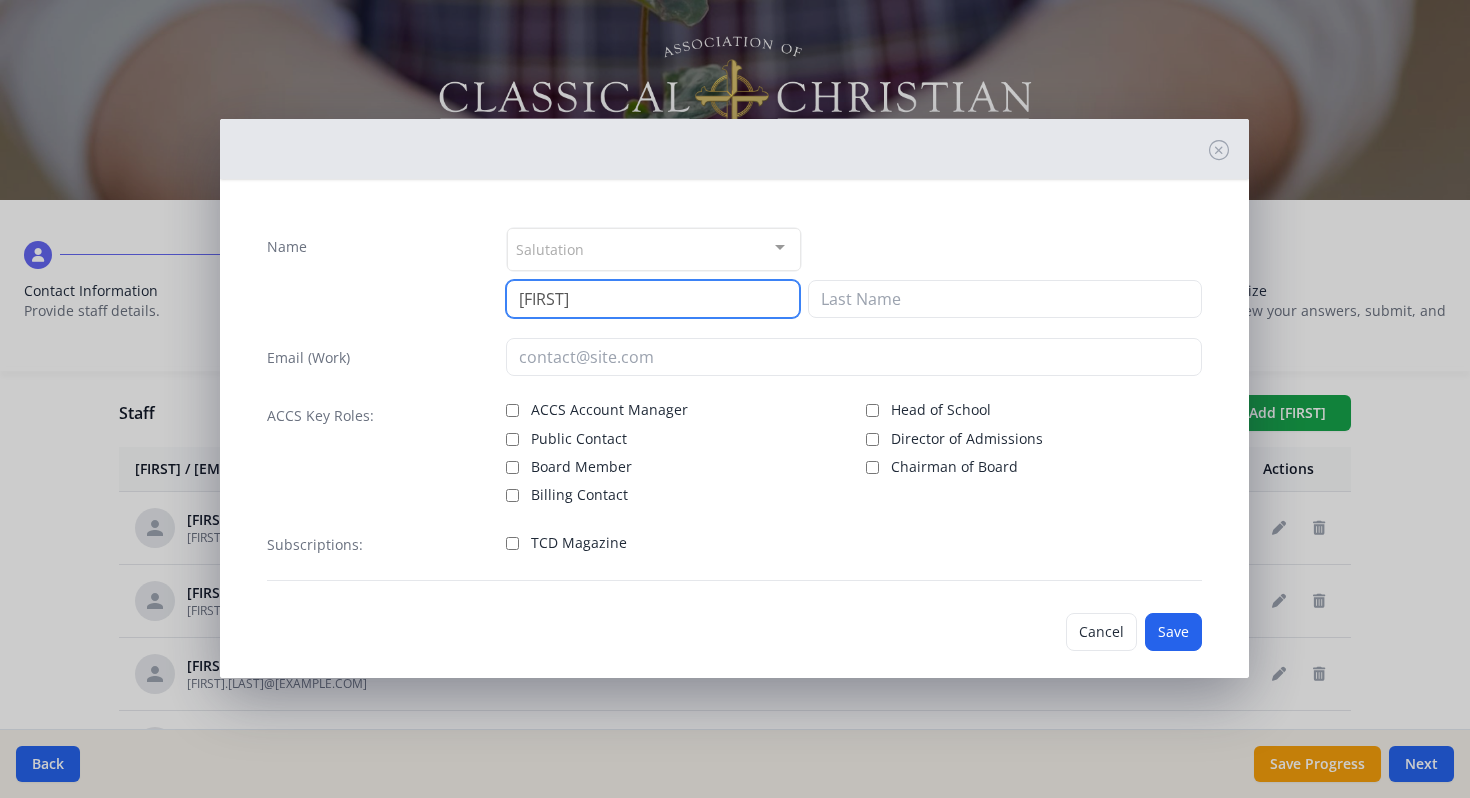 type on "[FIRST]" 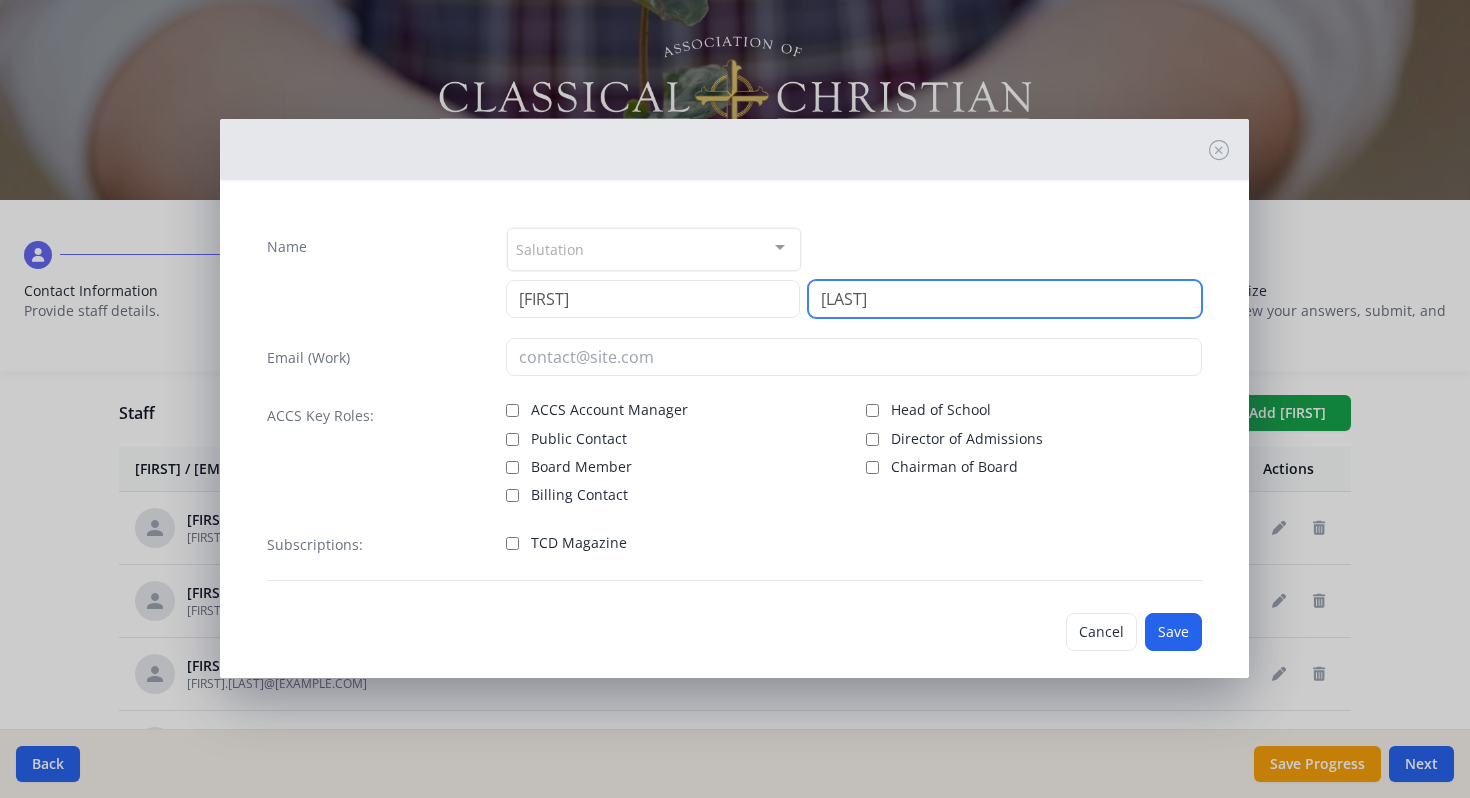 type on "[LAST]" 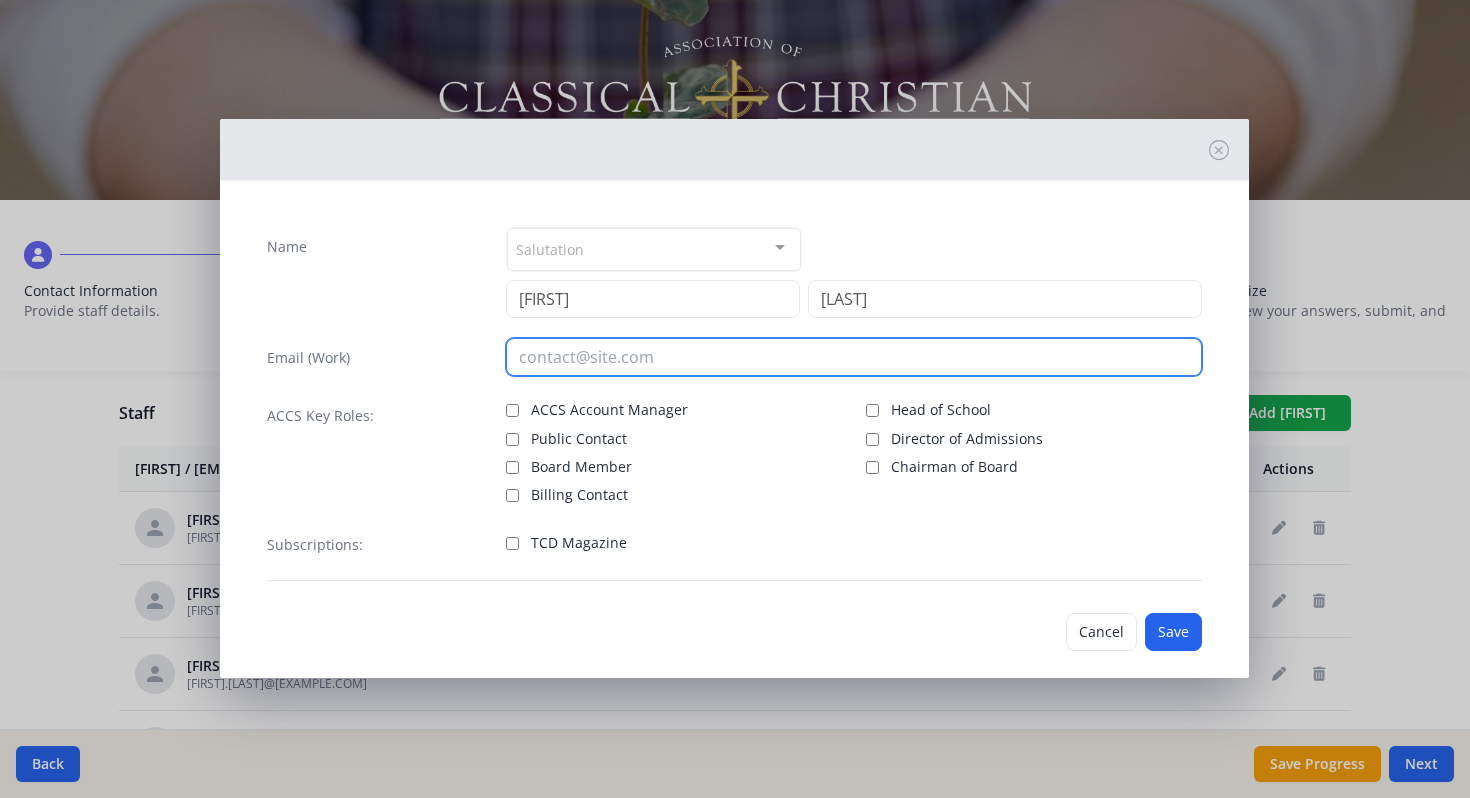 paste on "[EMAIL]@[EXAMPLE.COM]" 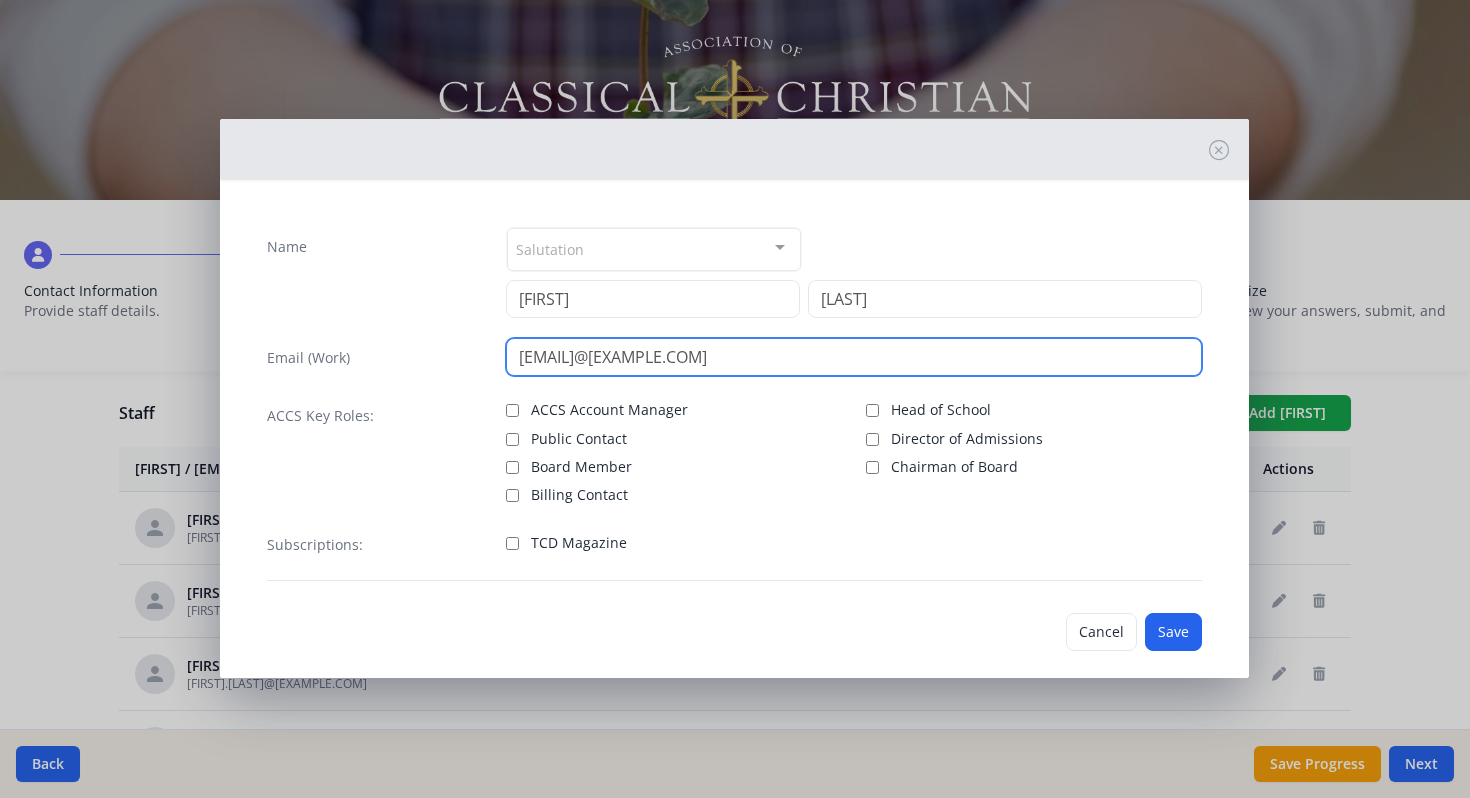 type on "[EMAIL]@[EXAMPLE.COM]" 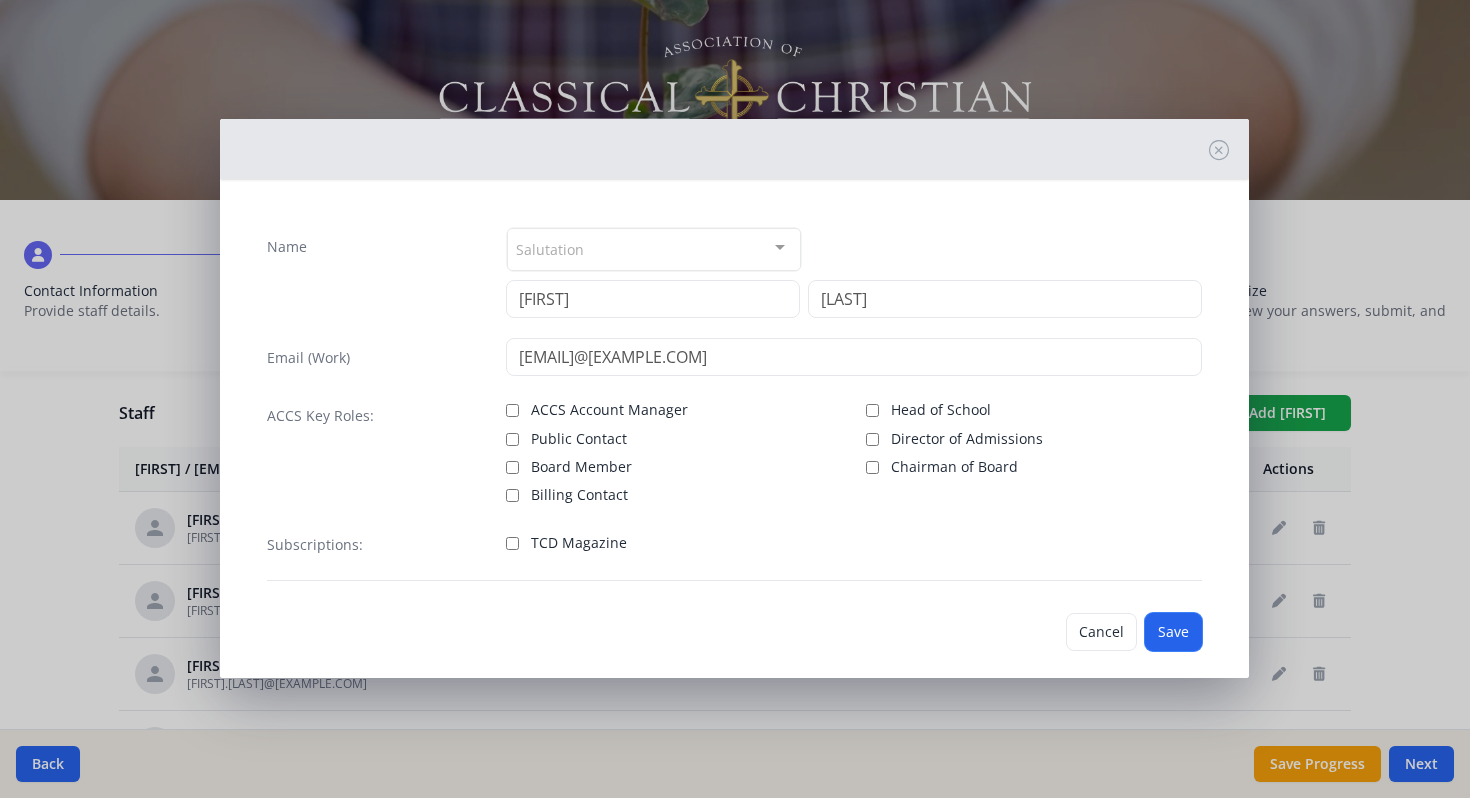 click on "Save" at bounding box center [1173, 632] 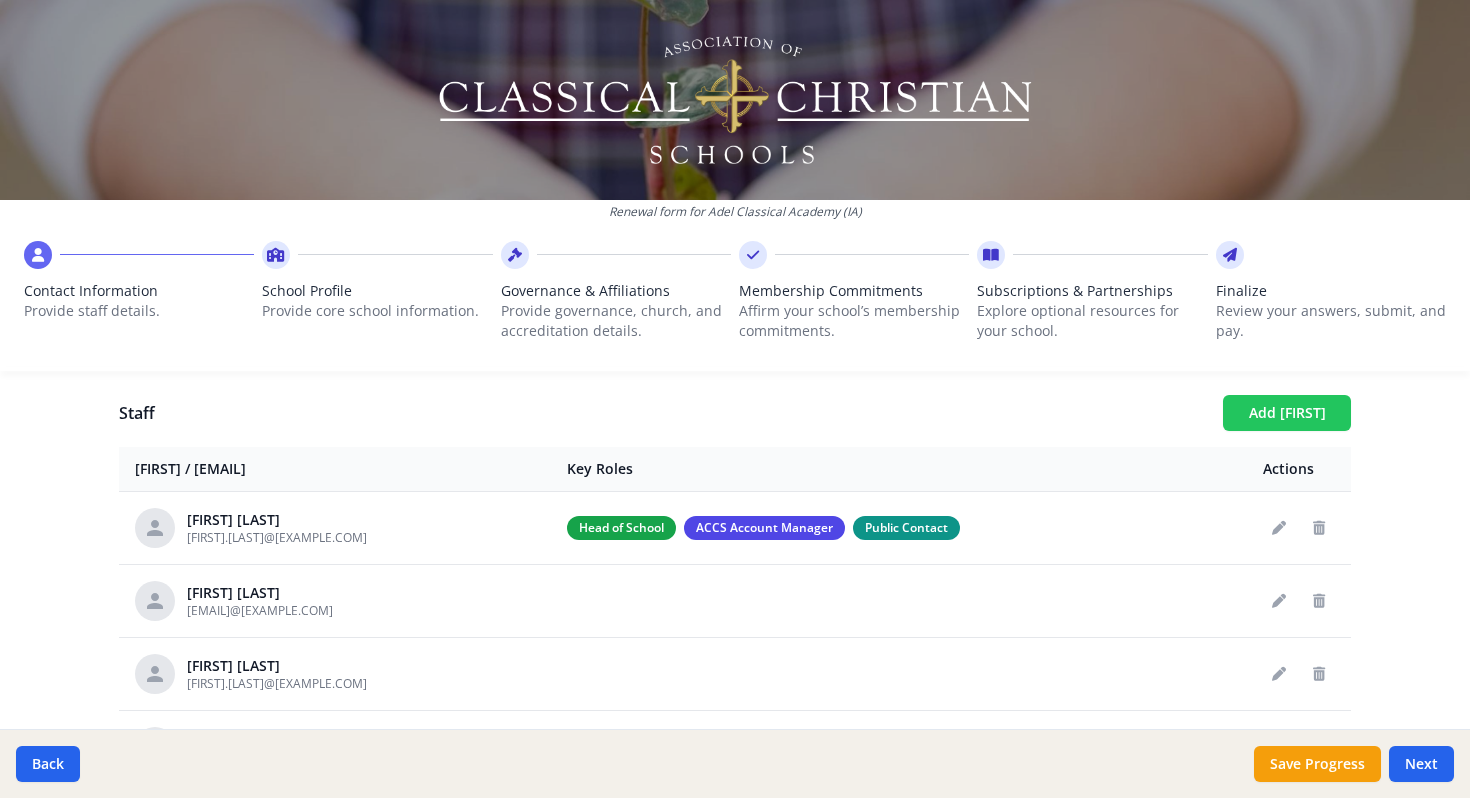 click on "Add [FIRST]" at bounding box center [1287, 413] 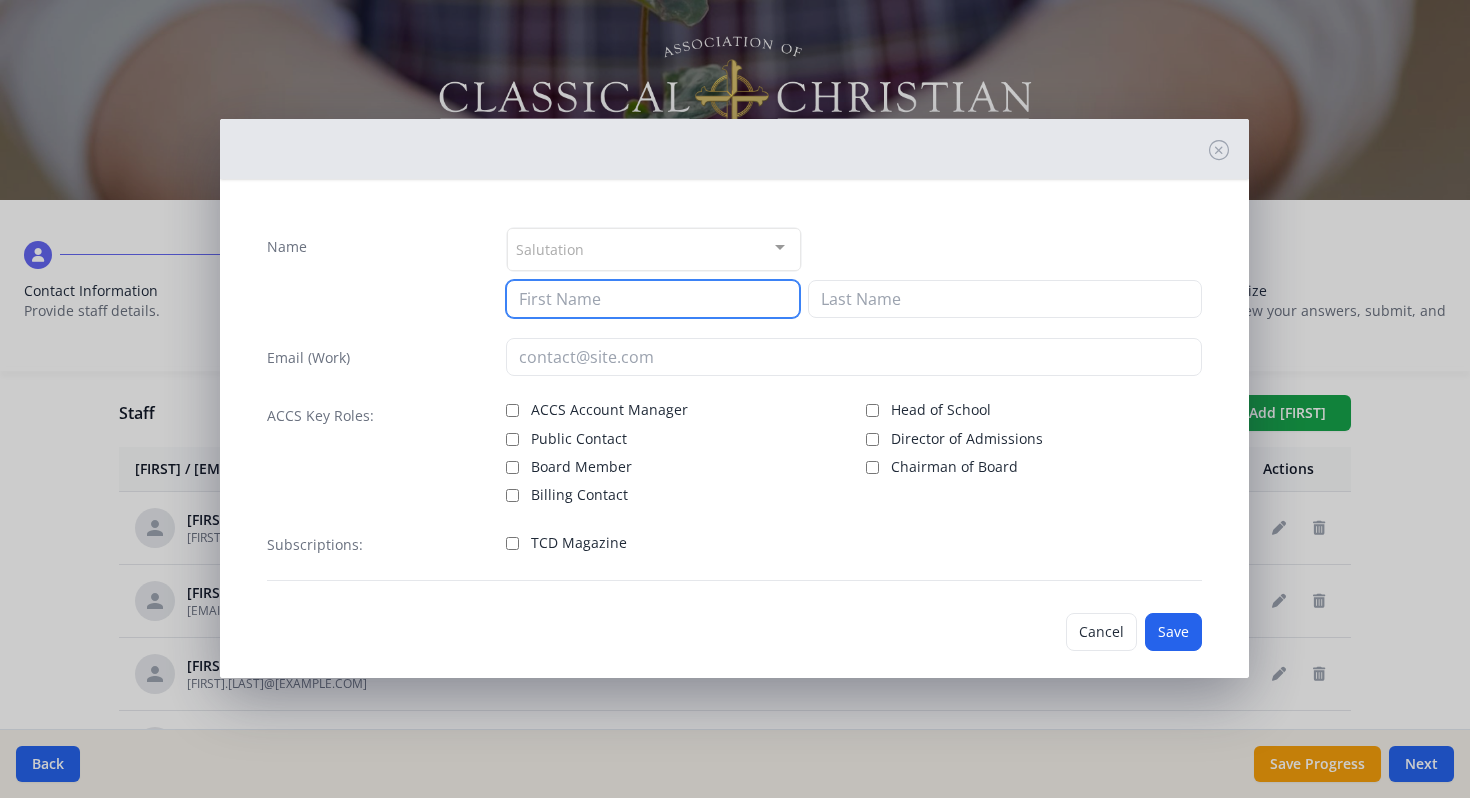 click at bounding box center (653, 299) 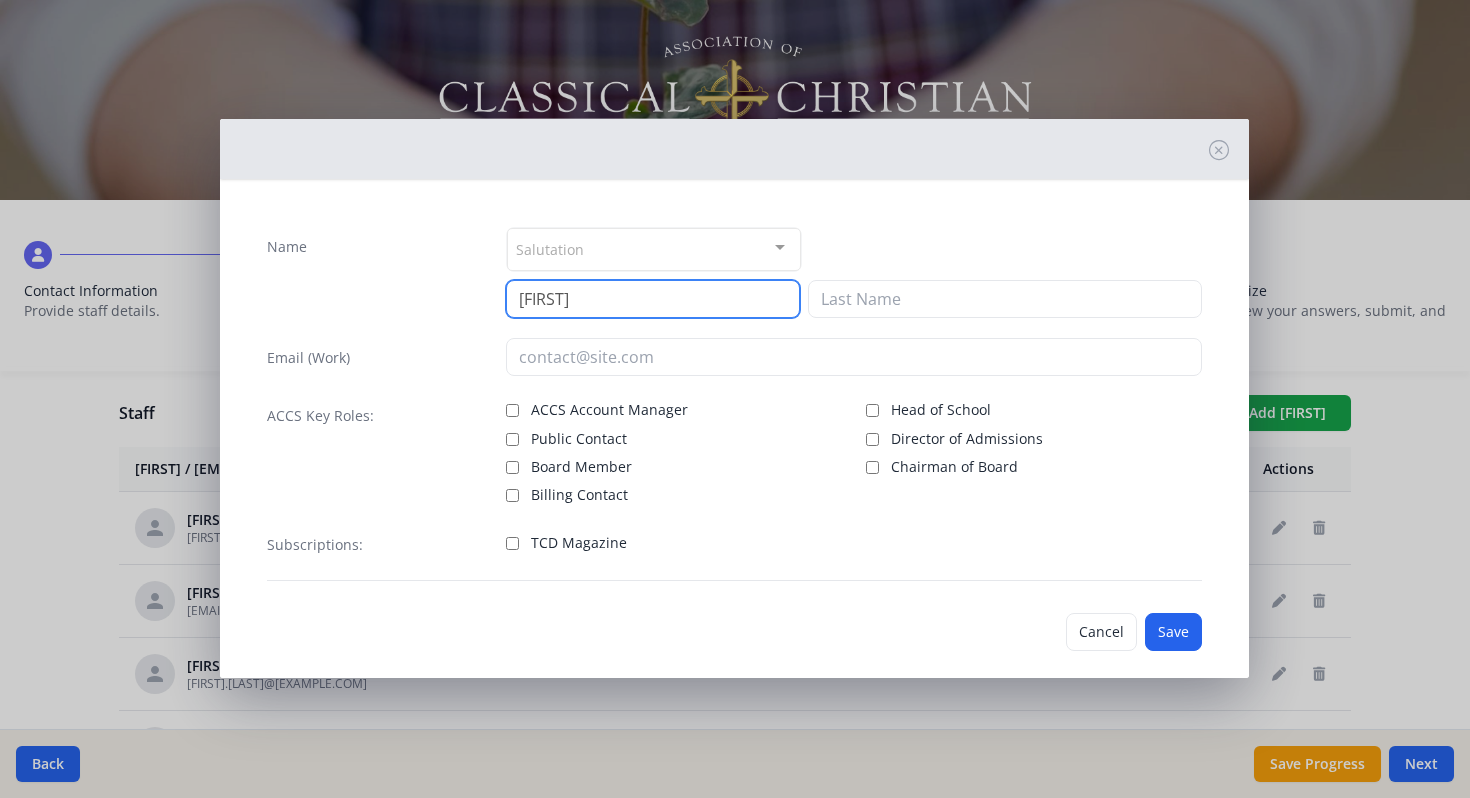 type on "[FIRST]" 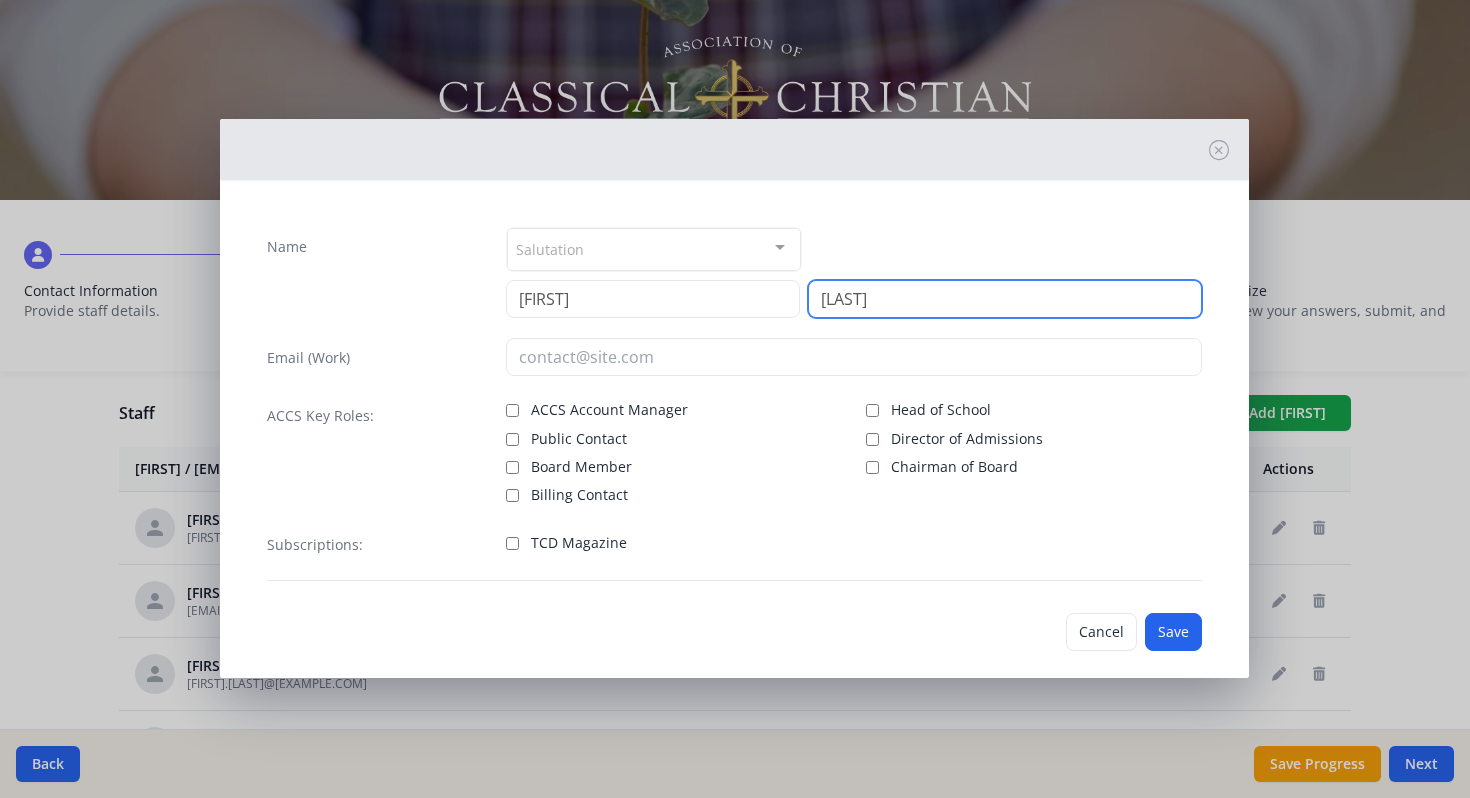 type on "[LAST]" 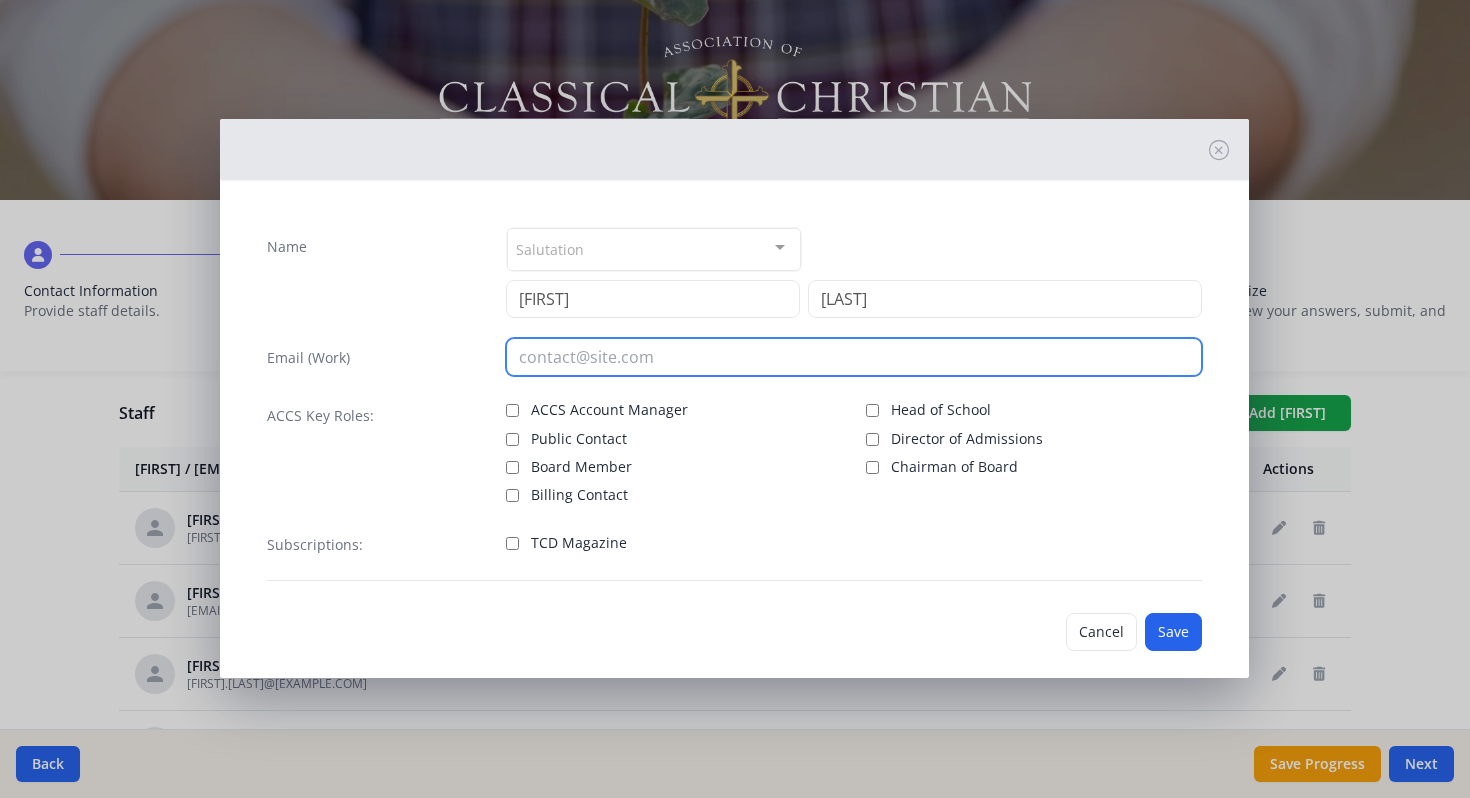 paste on "office@[EXAMPLE.COM]" 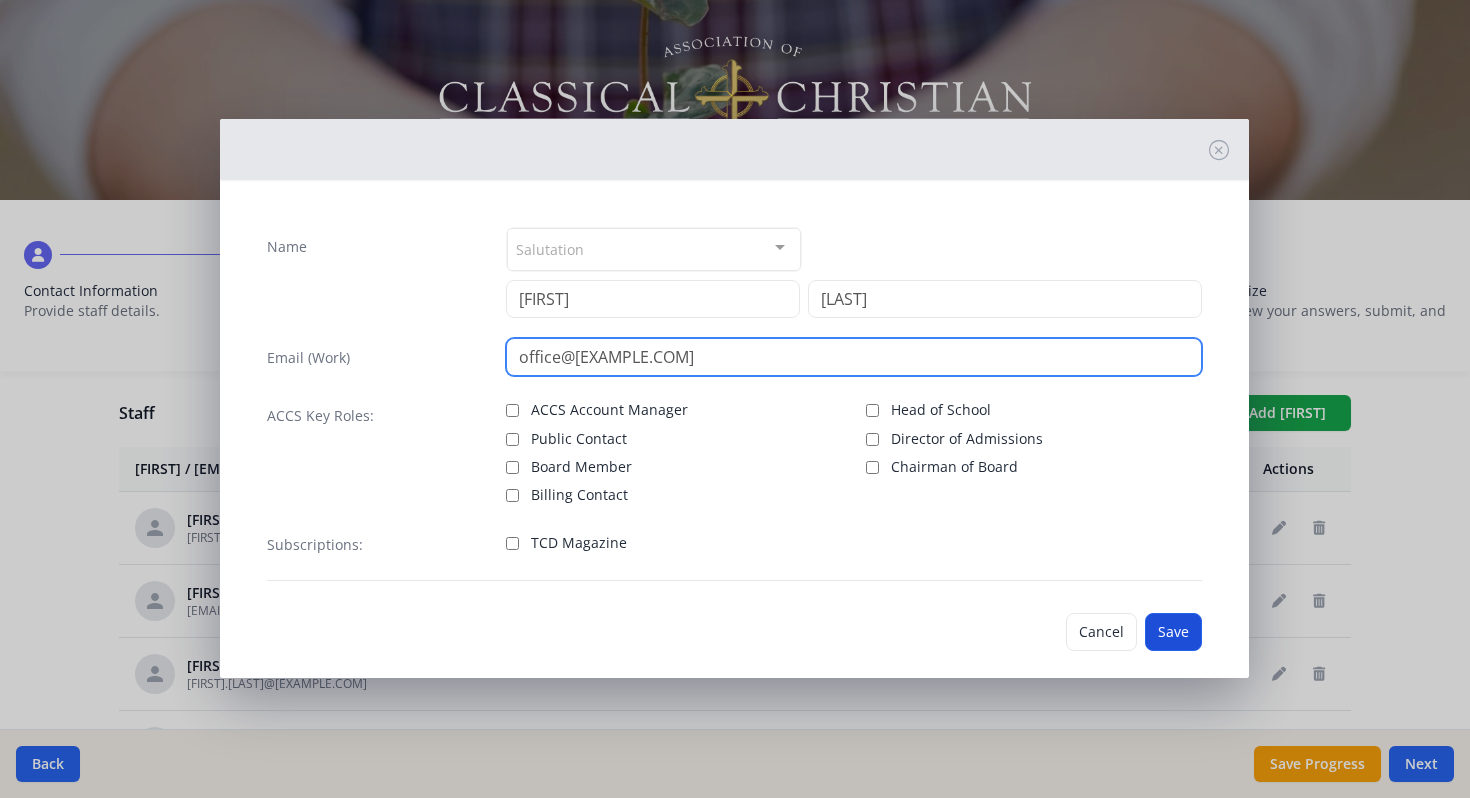 type on "office@[EXAMPLE.COM]" 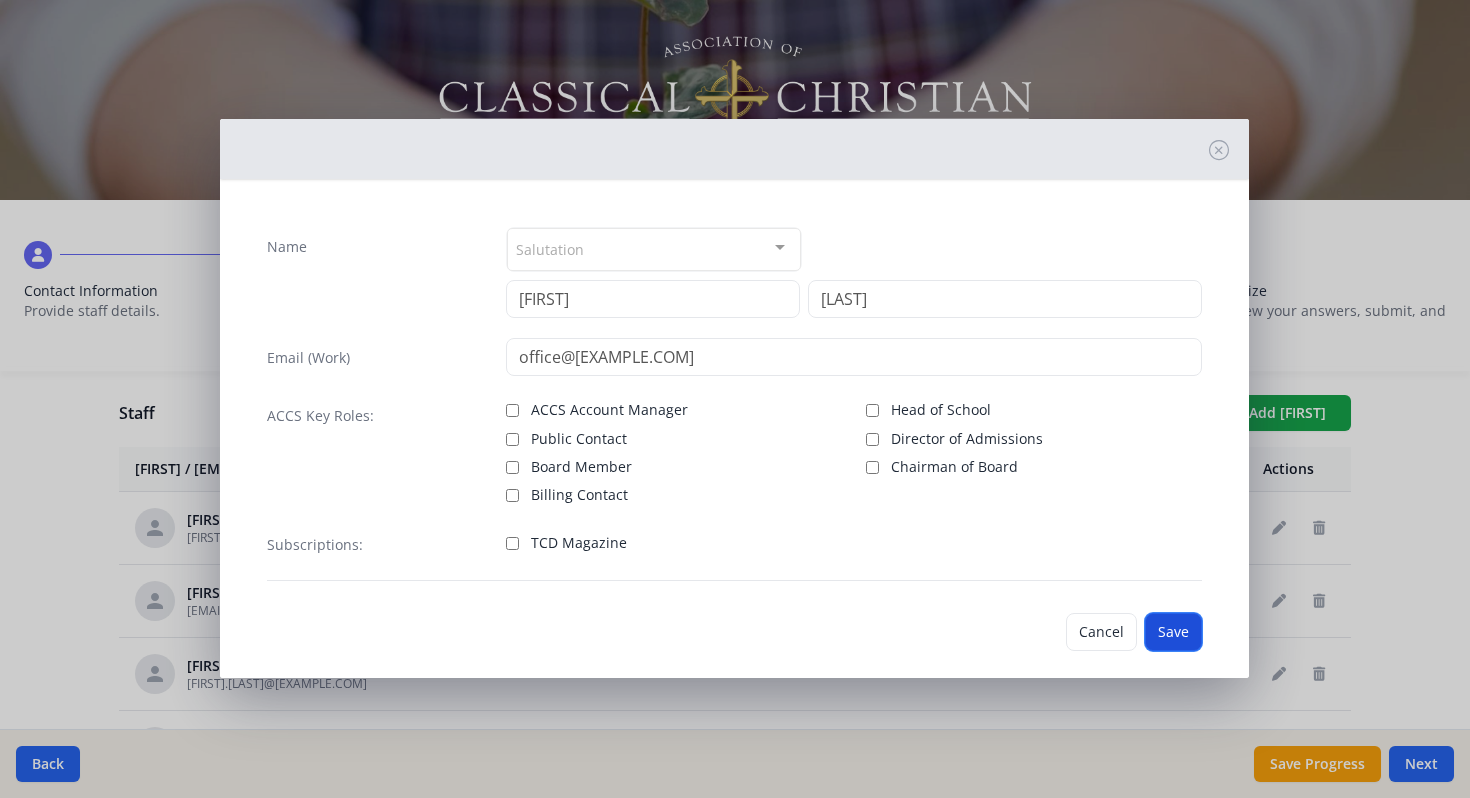 click on "Save" at bounding box center (1173, 632) 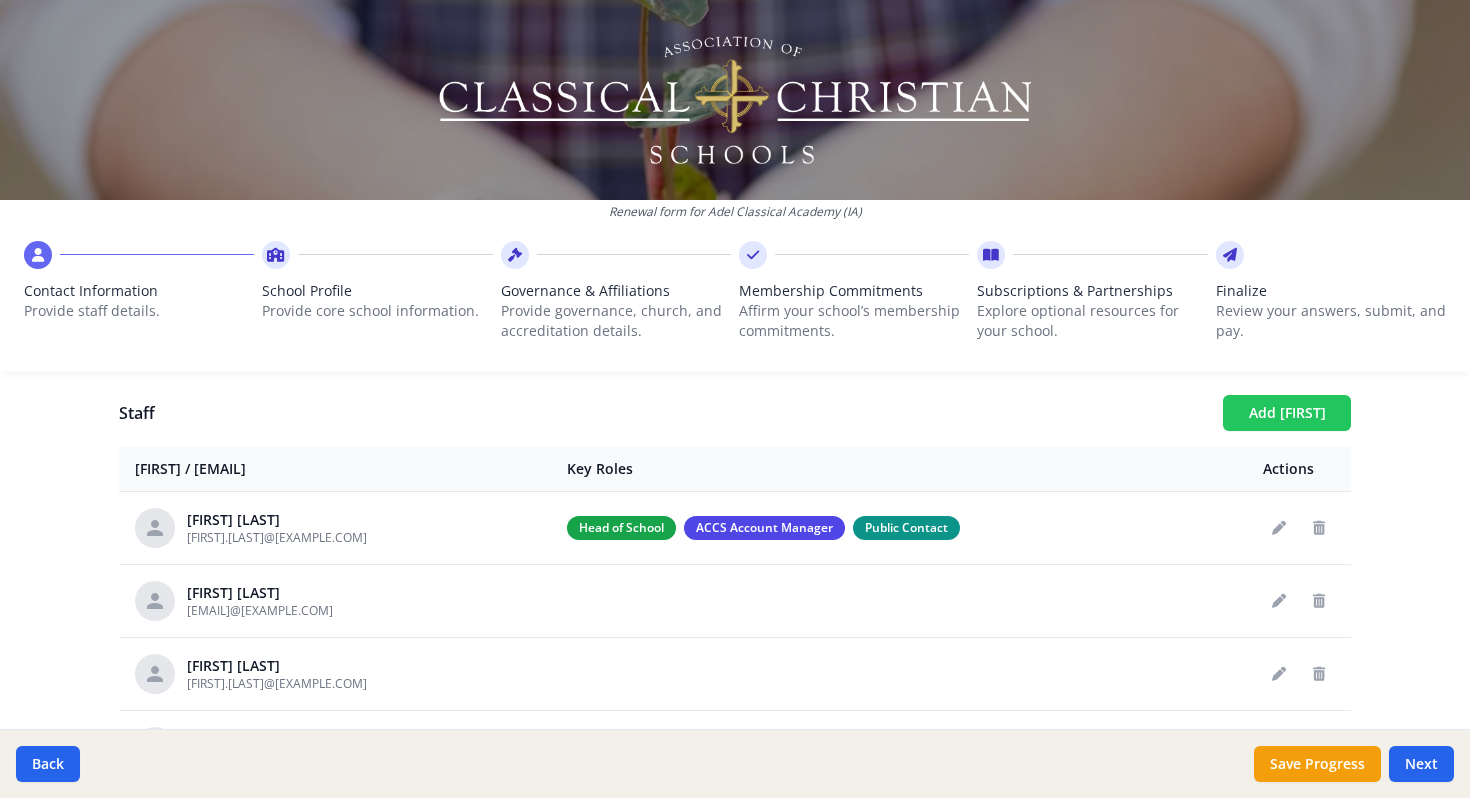 click on "Add [FIRST]" at bounding box center [1287, 413] 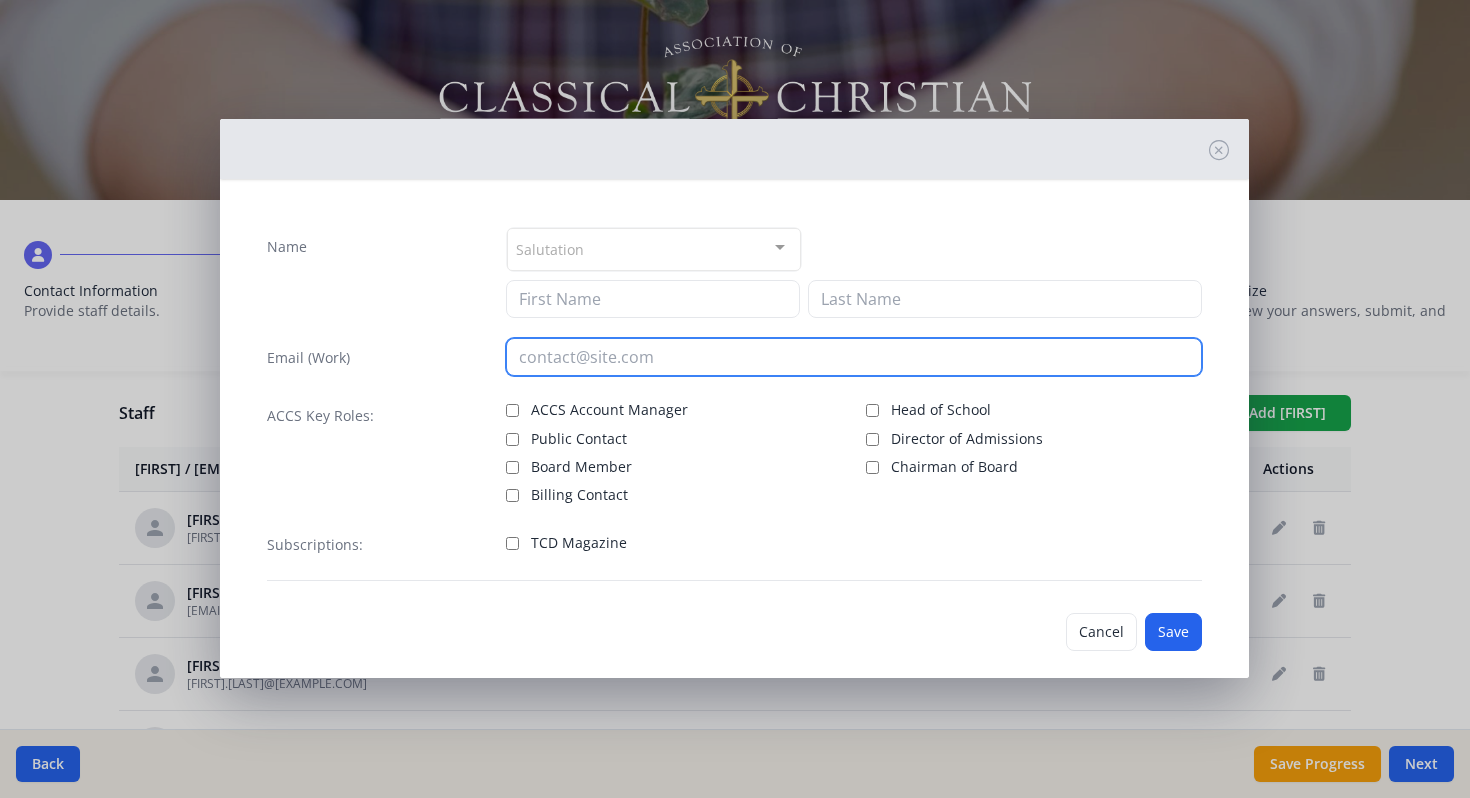 click at bounding box center (854, 357) 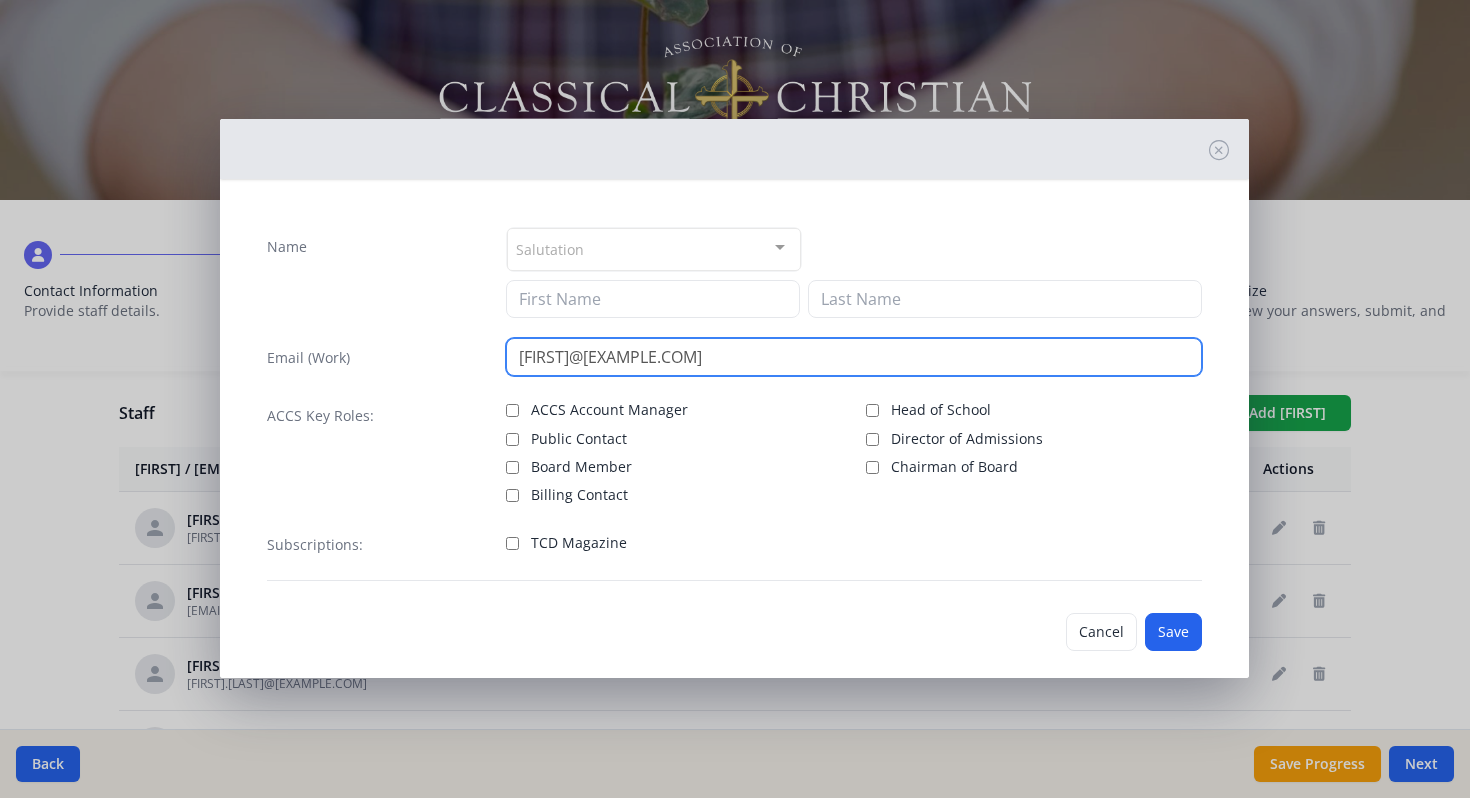 type on "[FIRST]@[EXAMPLE.COM]" 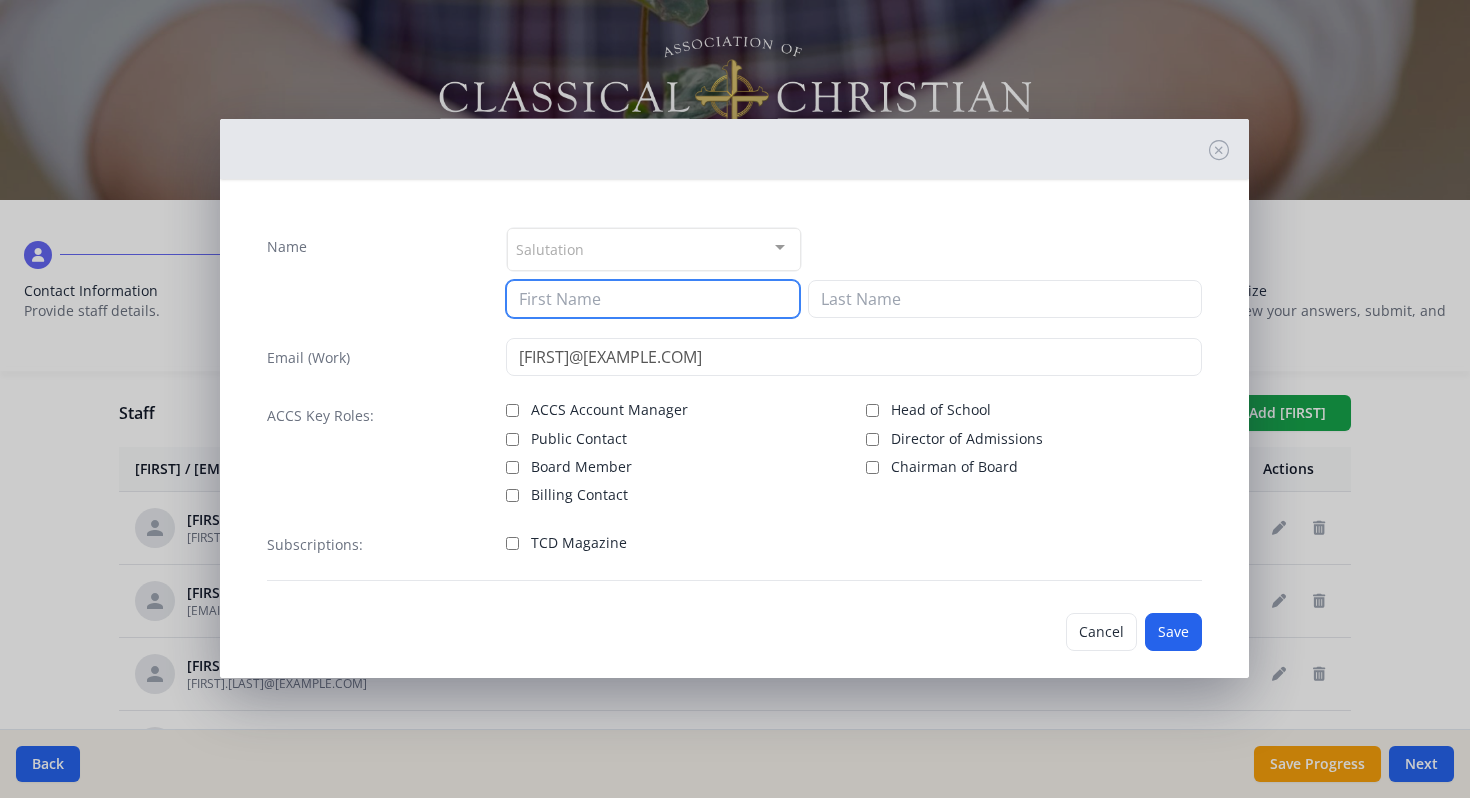 click at bounding box center [653, 299] 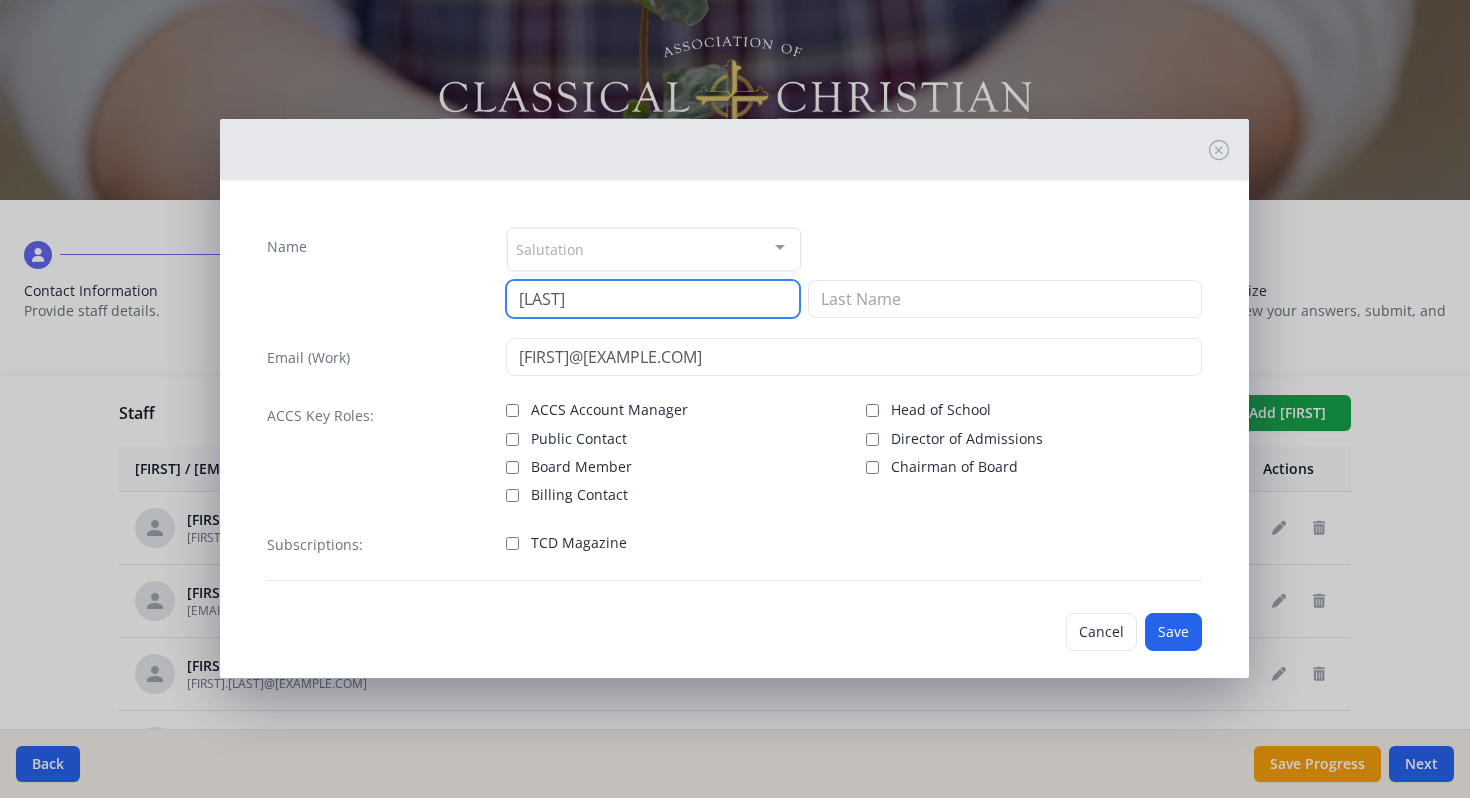 type on "[LAST]" 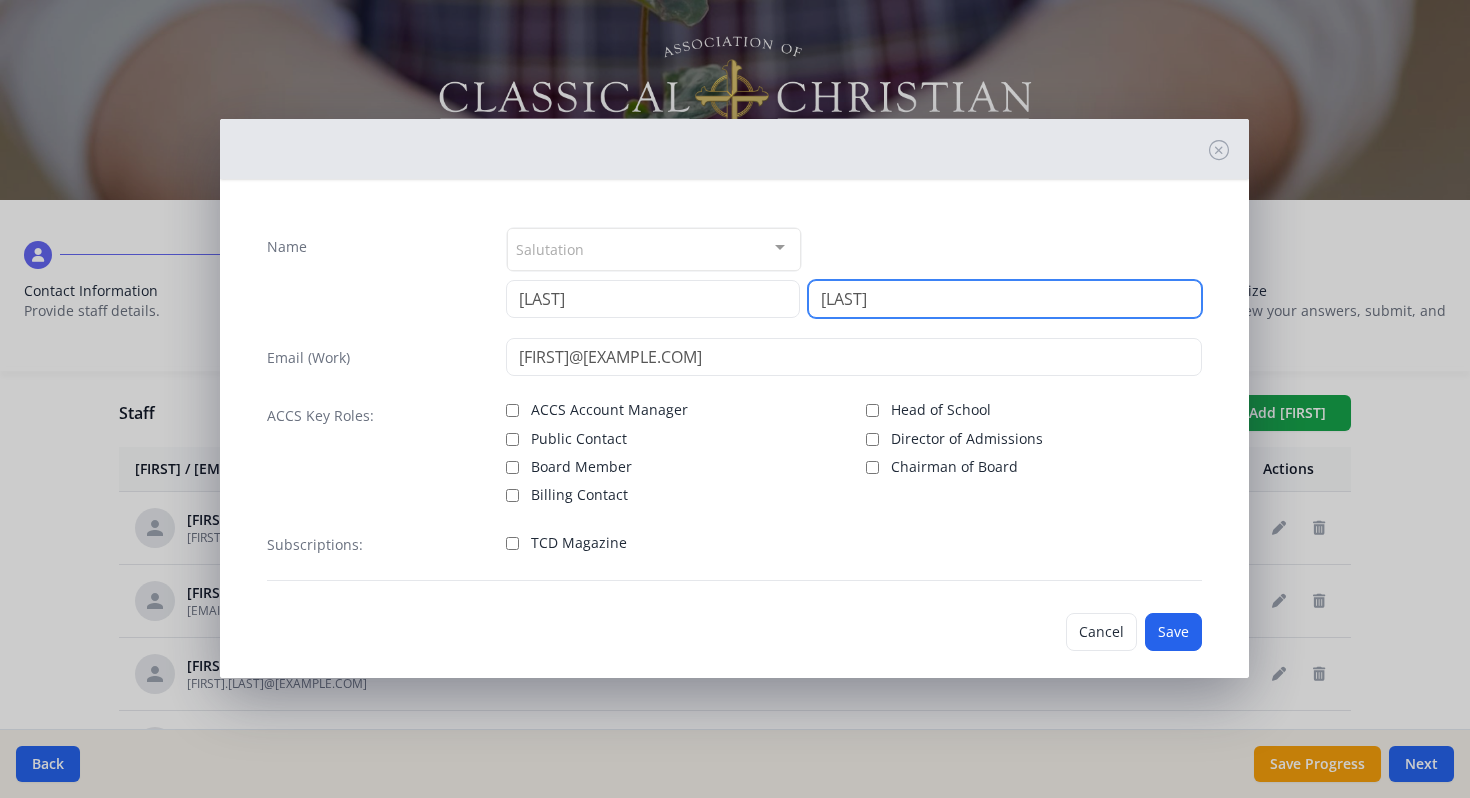 type on "[LAST]" 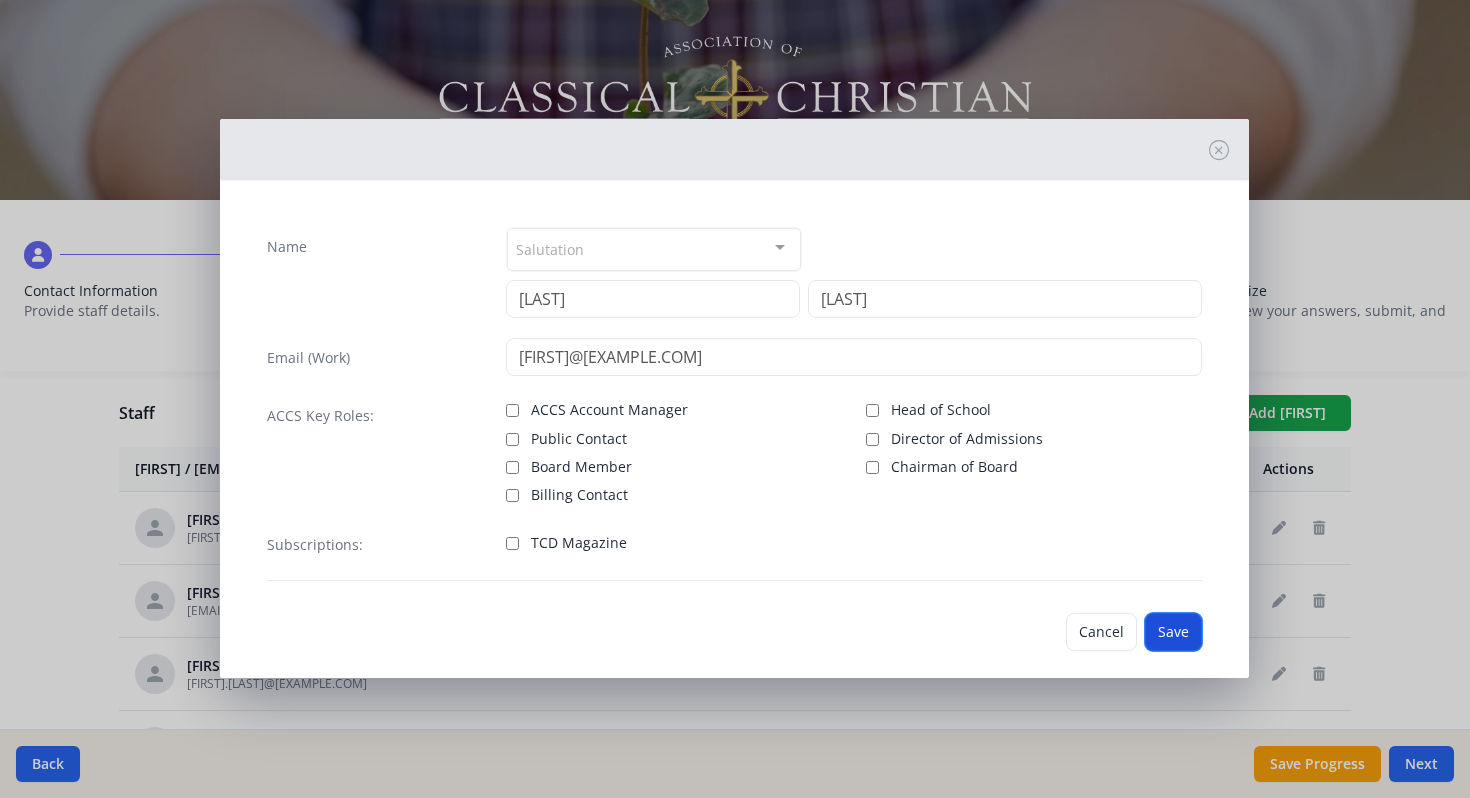 click on "Save" at bounding box center (1173, 632) 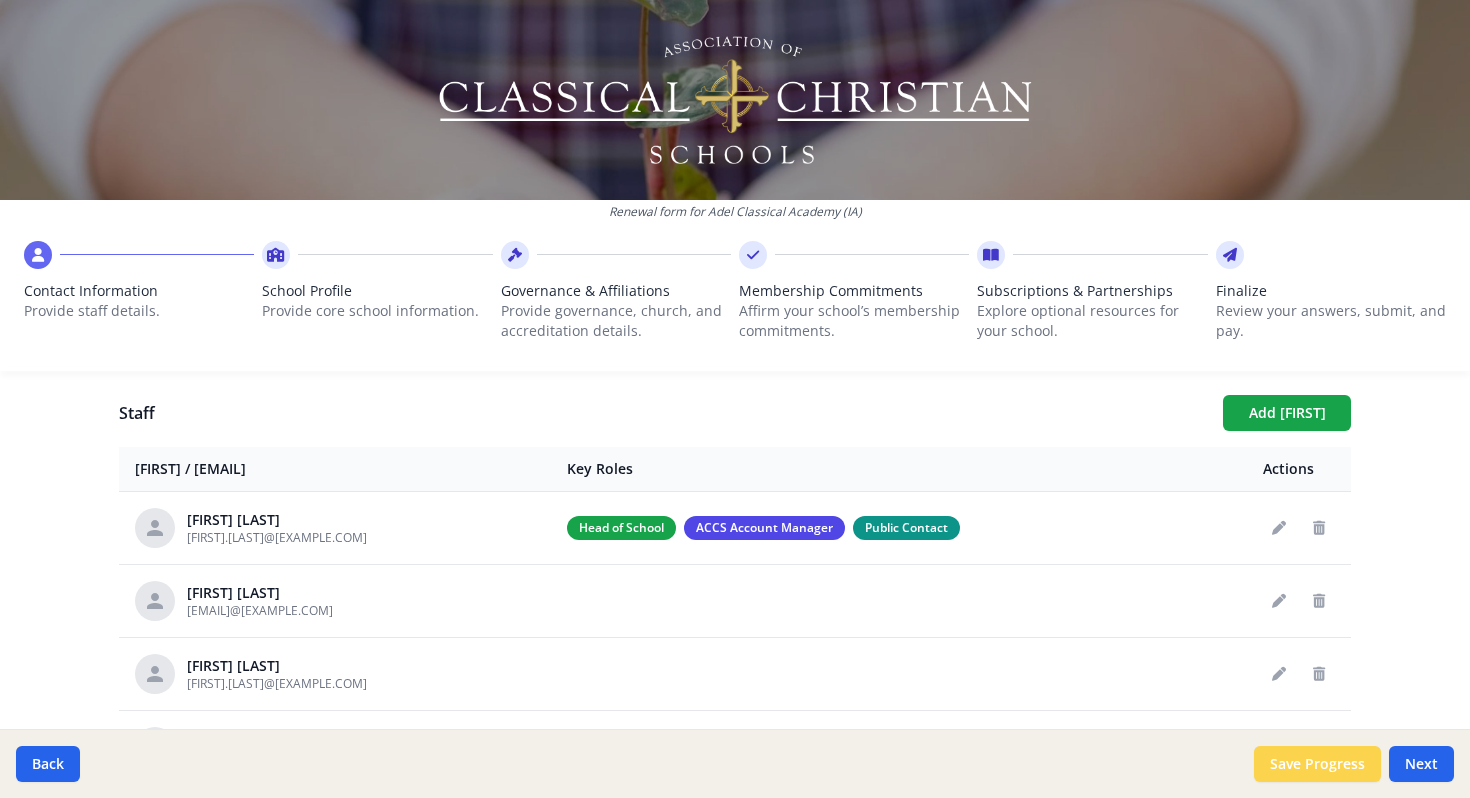 click on "Save Progress" at bounding box center (1317, 764) 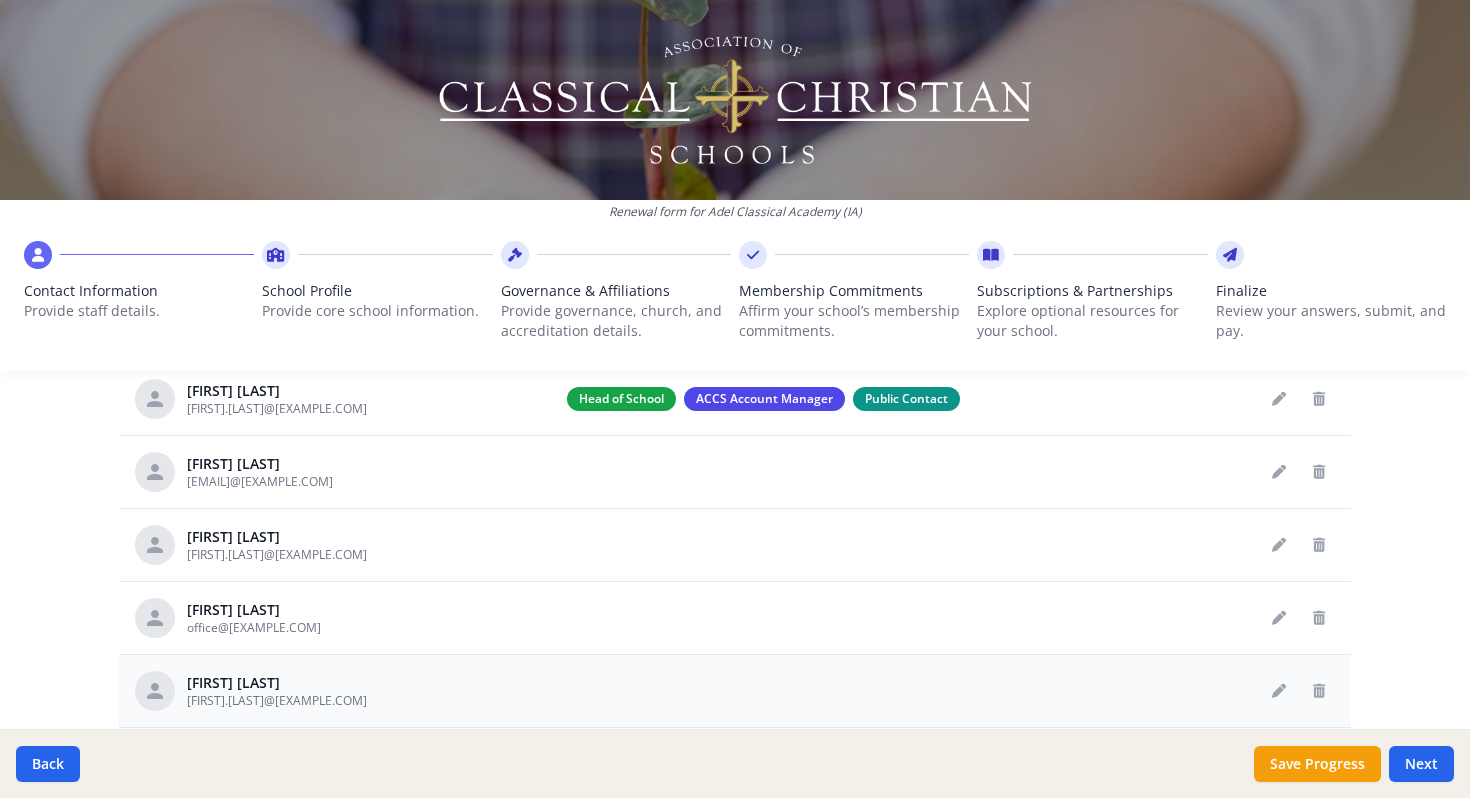 scroll, scrollTop: 799, scrollLeft: 0, axis: vertical 